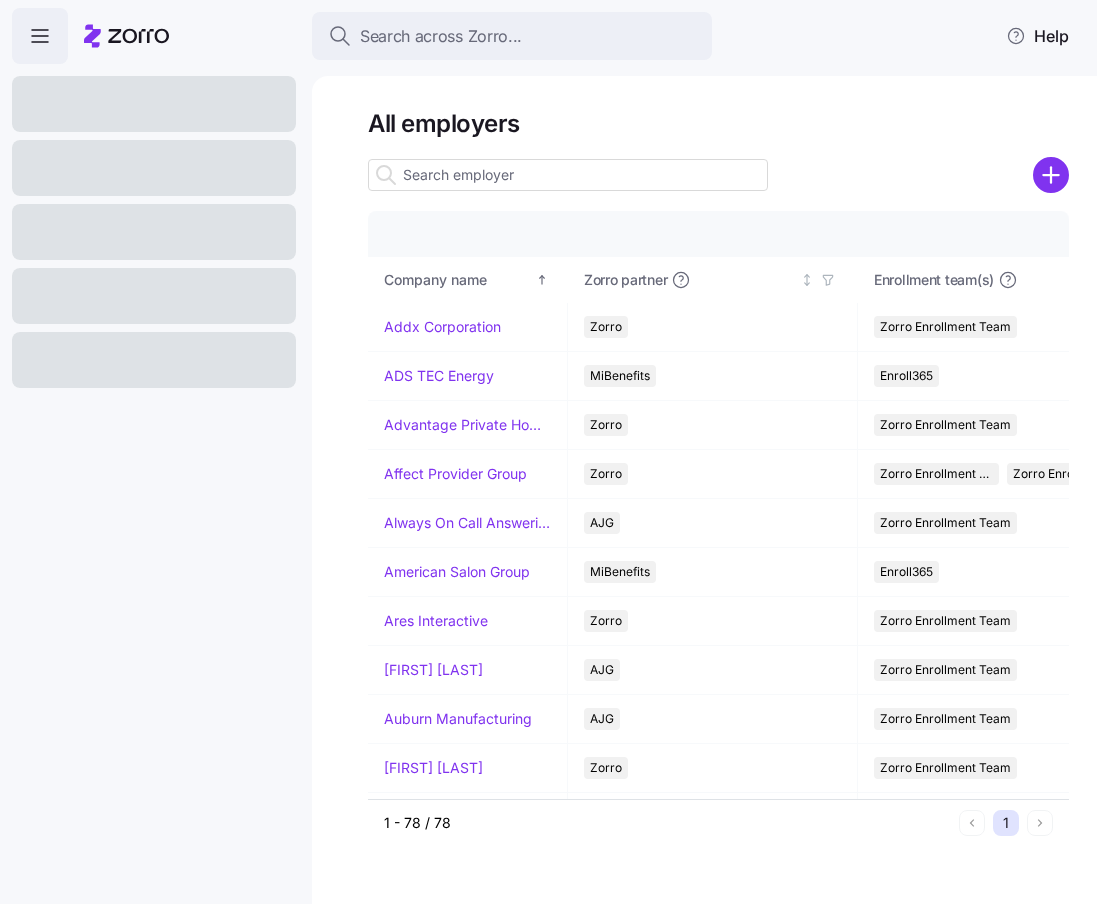 scroll, scrollTop: 0, scrollLeft: 0, axis: both 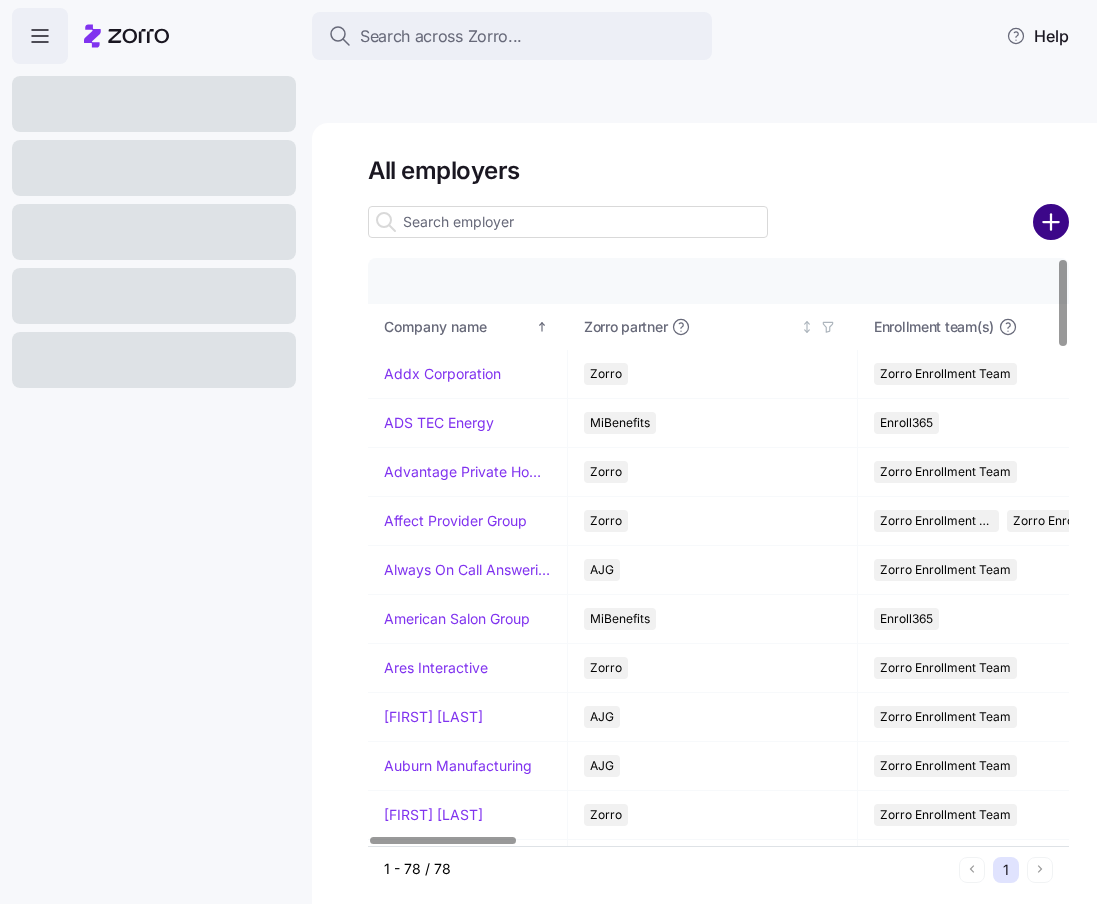 click 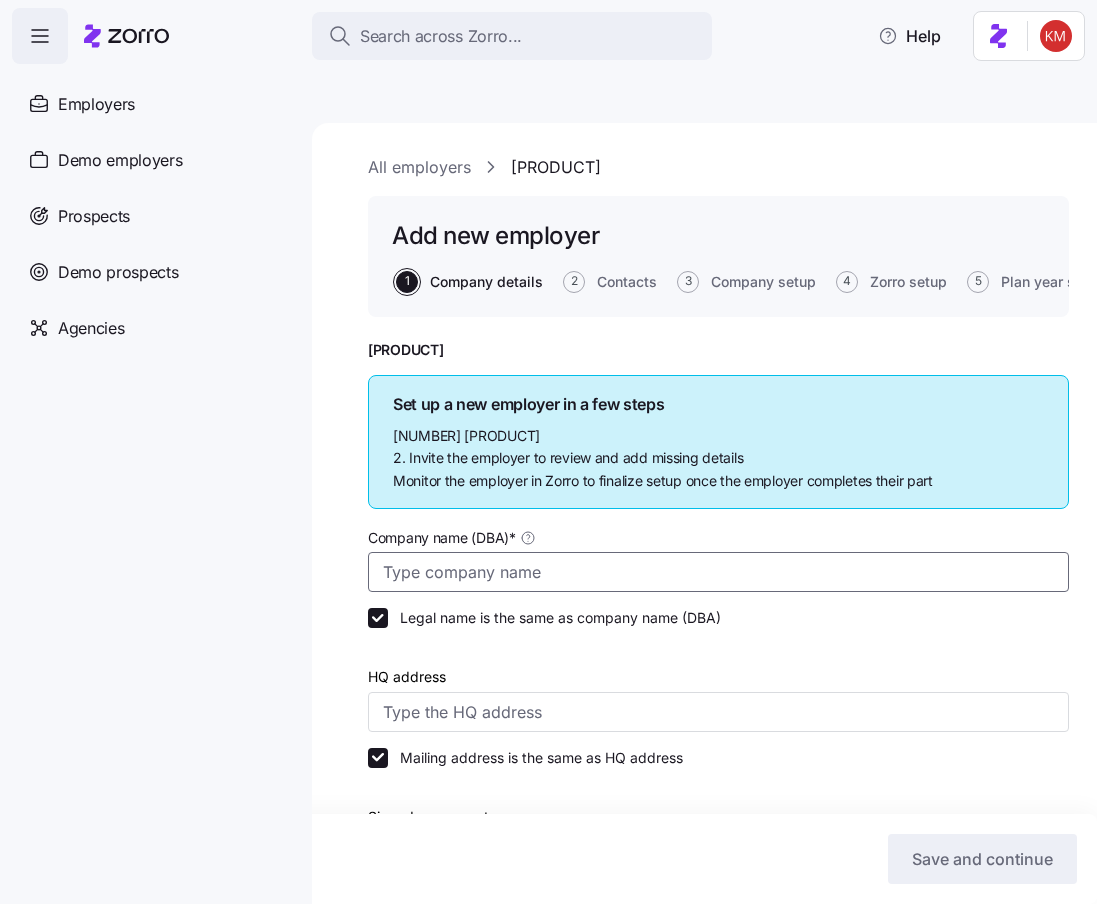 click on "Company name (DBA)  *" at bounding box center (718, 572) 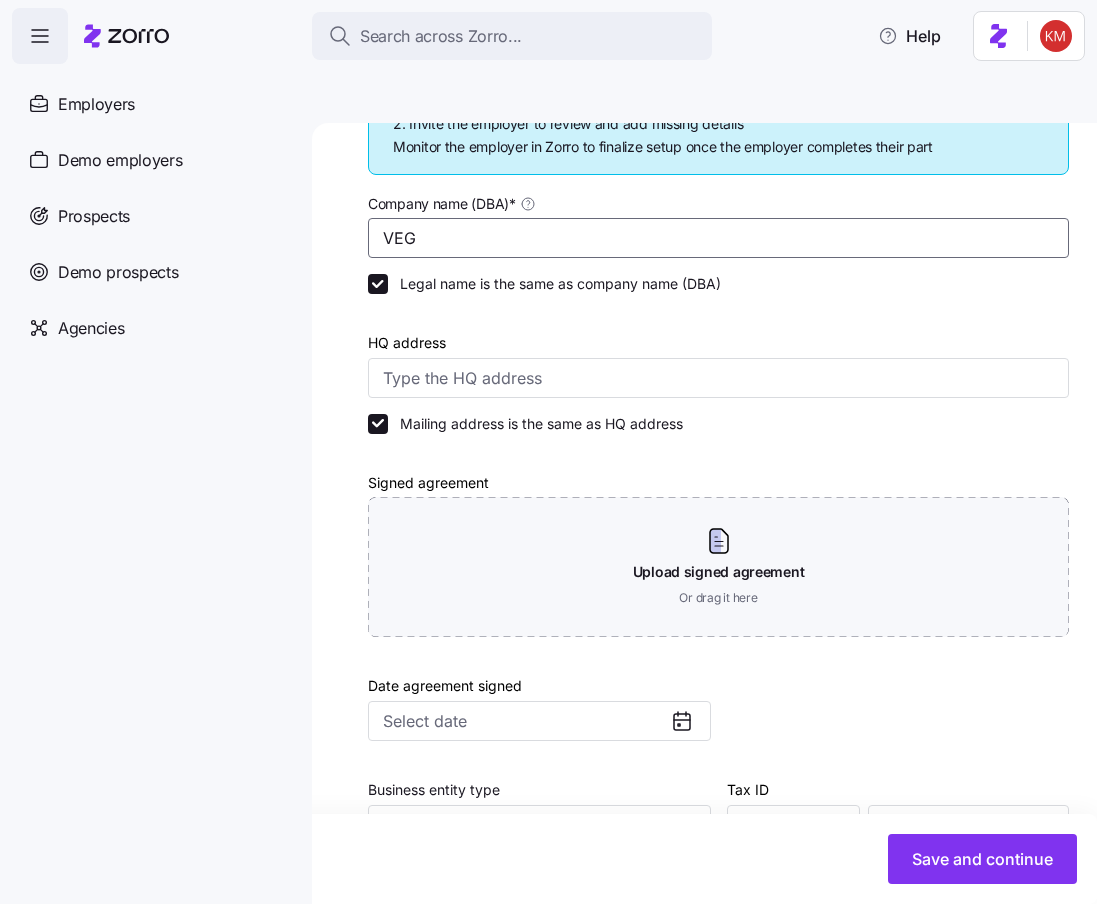 scroll, scrollTop: 348, scrollLeft: 0, axis: vertical 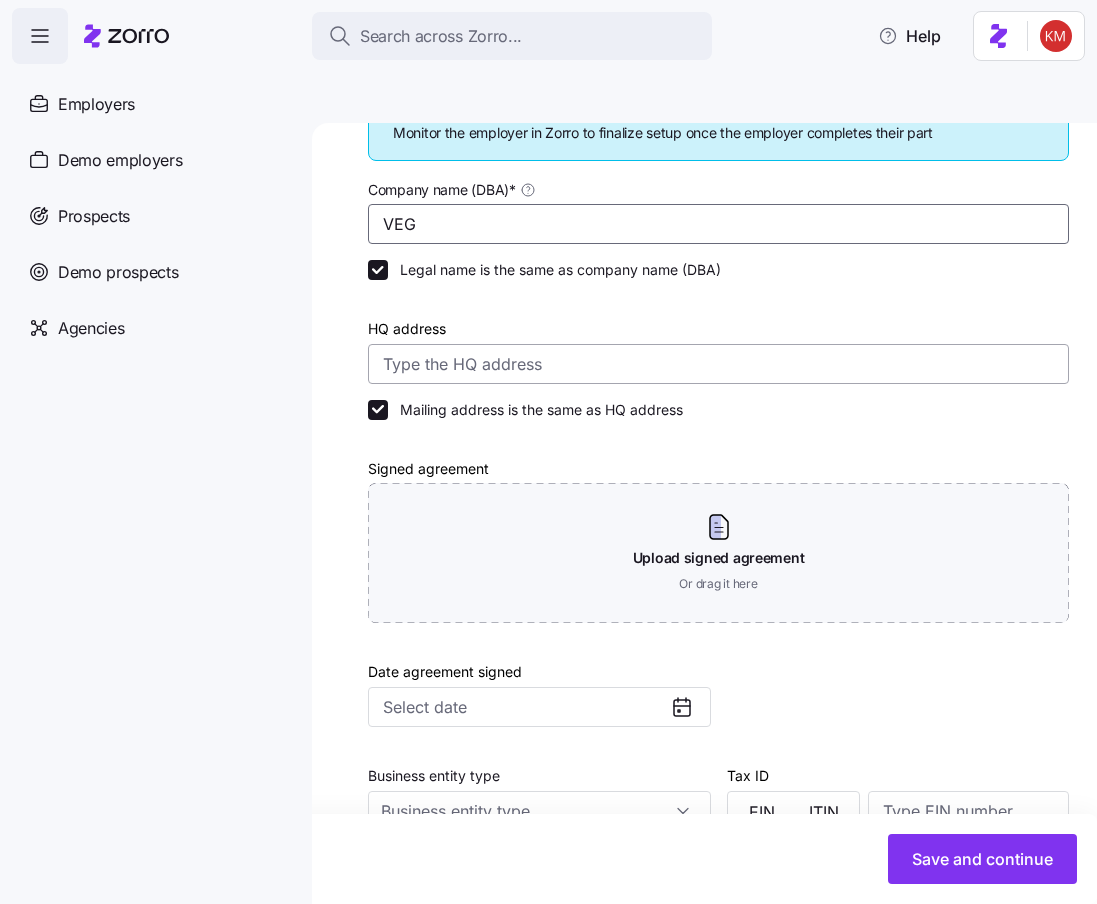 type on "VEG" 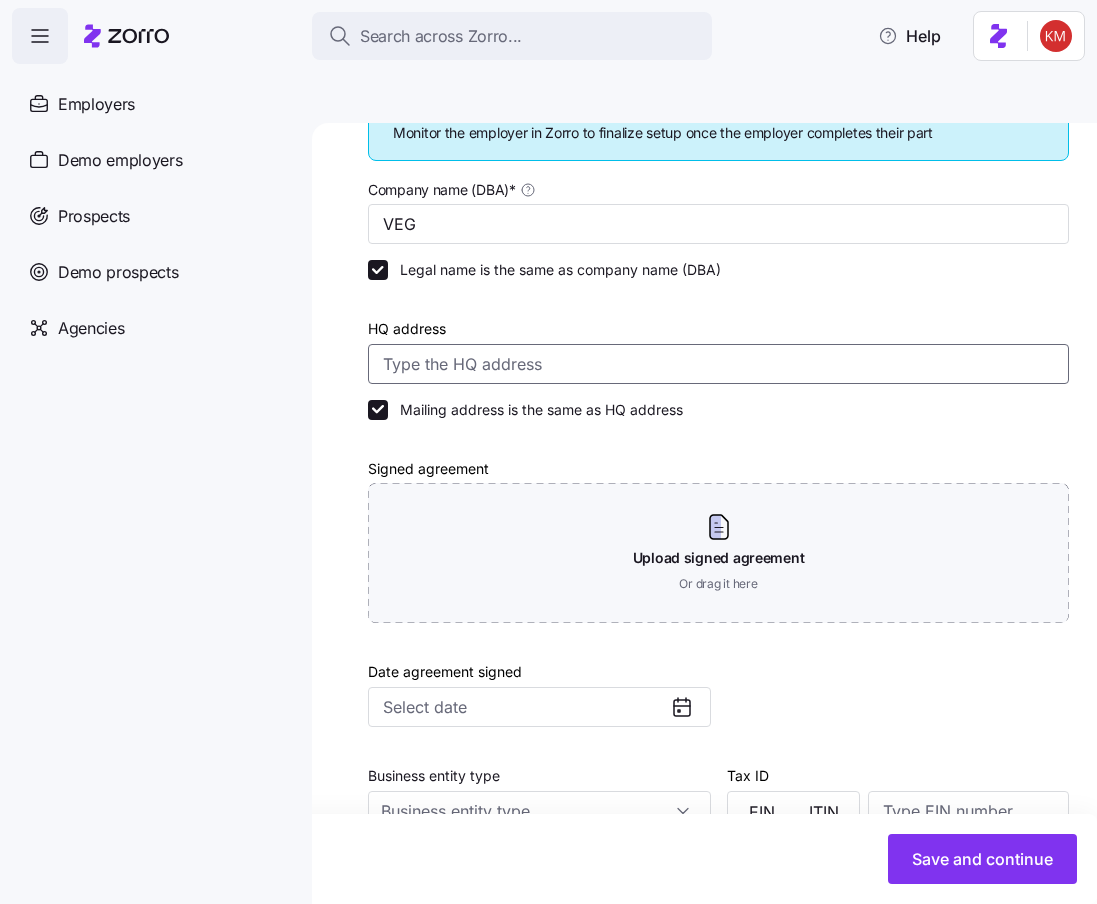 click on "HQ address" at bounding box center [718, 364] 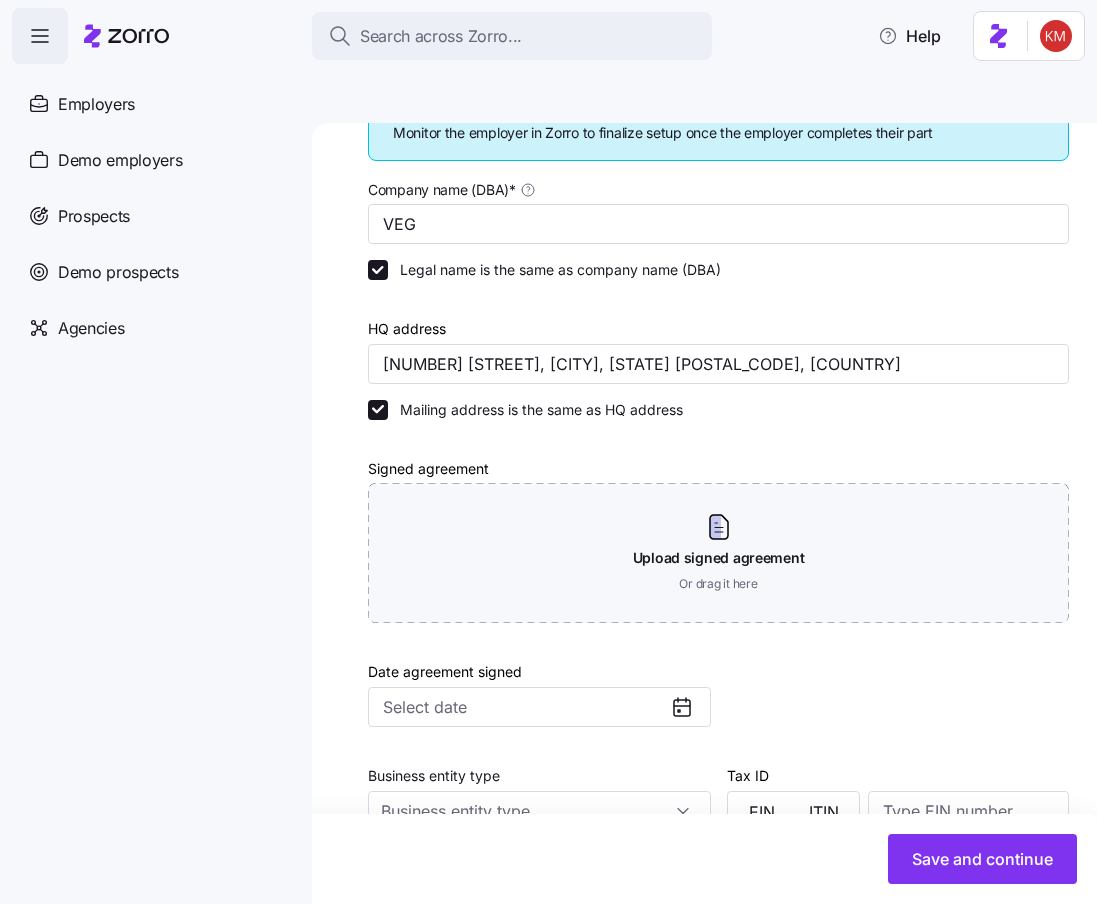 type on "[NUMBER] [STREET], [CITY], [STATE] [POSTAL_CODE], [COUNTRY]" 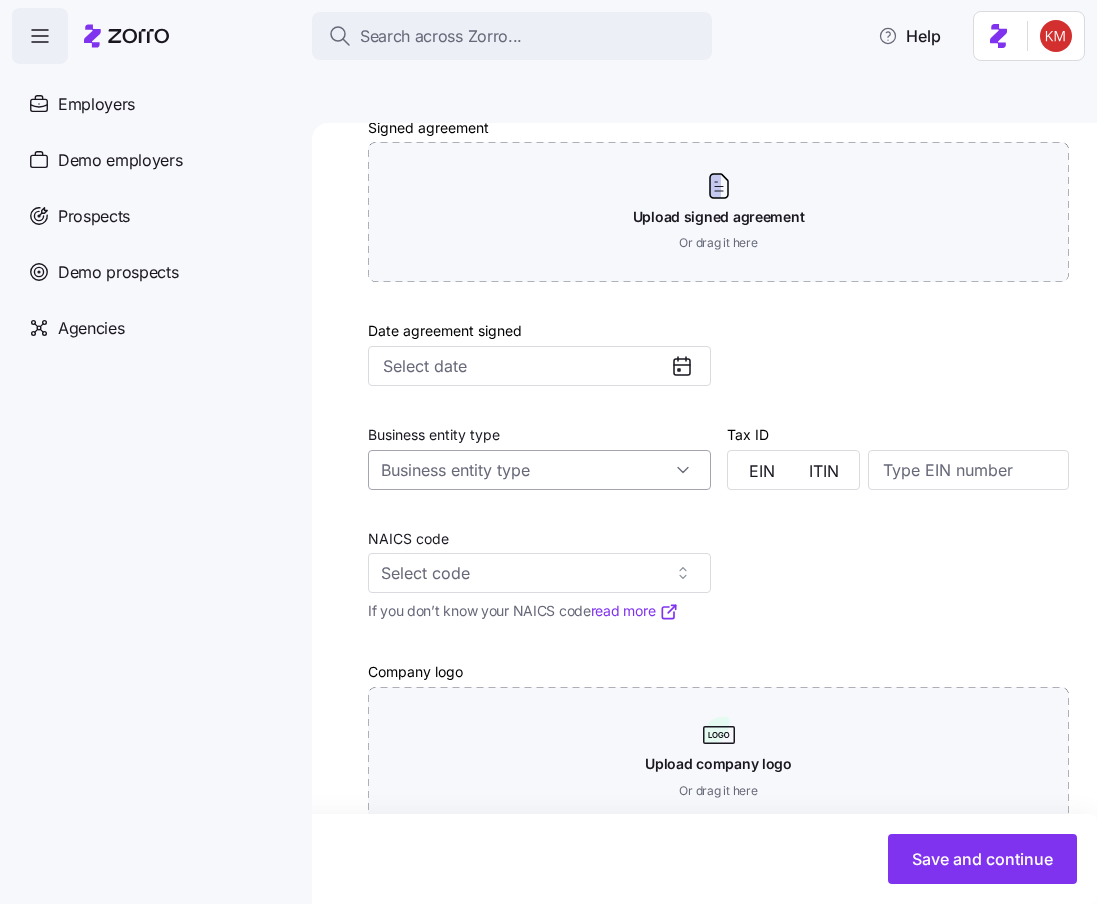 scroll, scrollTop: 0, scrollLeft: 0, axis: both 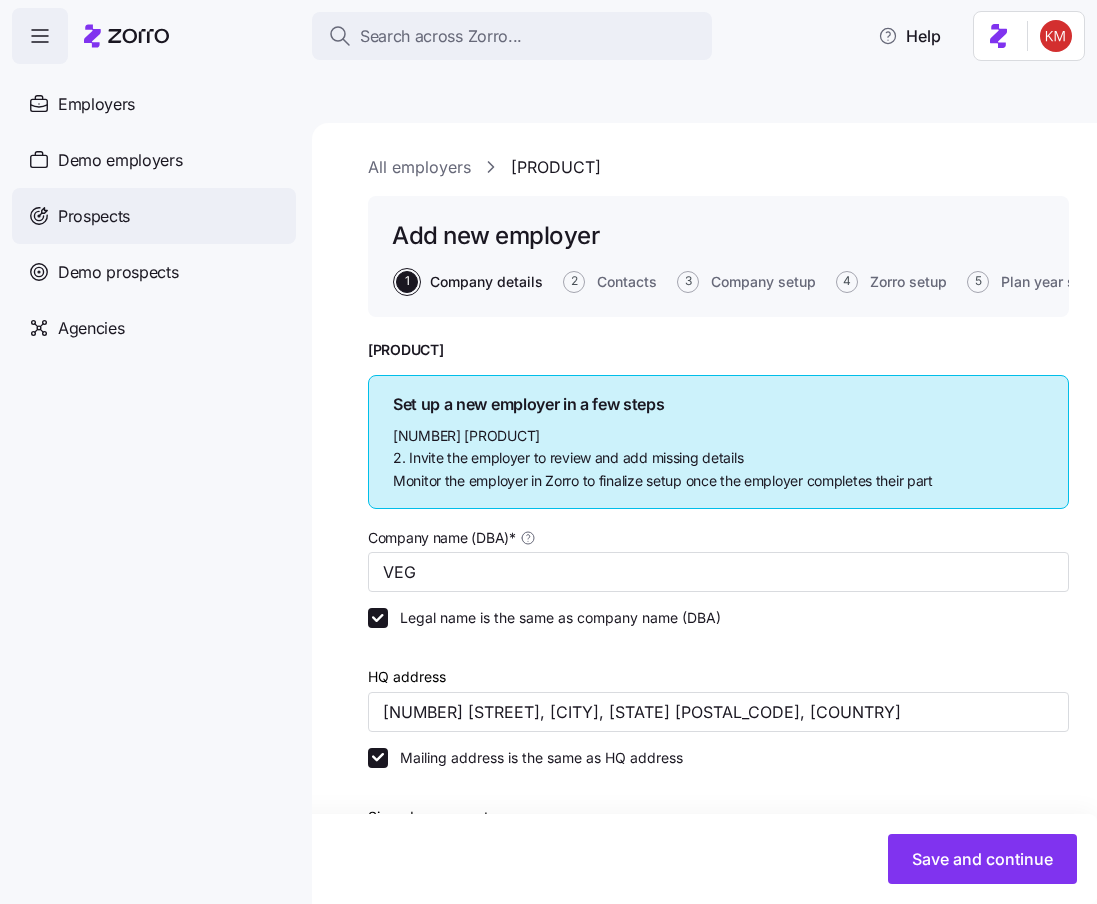 click on "Prospects" at bounding box center (94, 216) 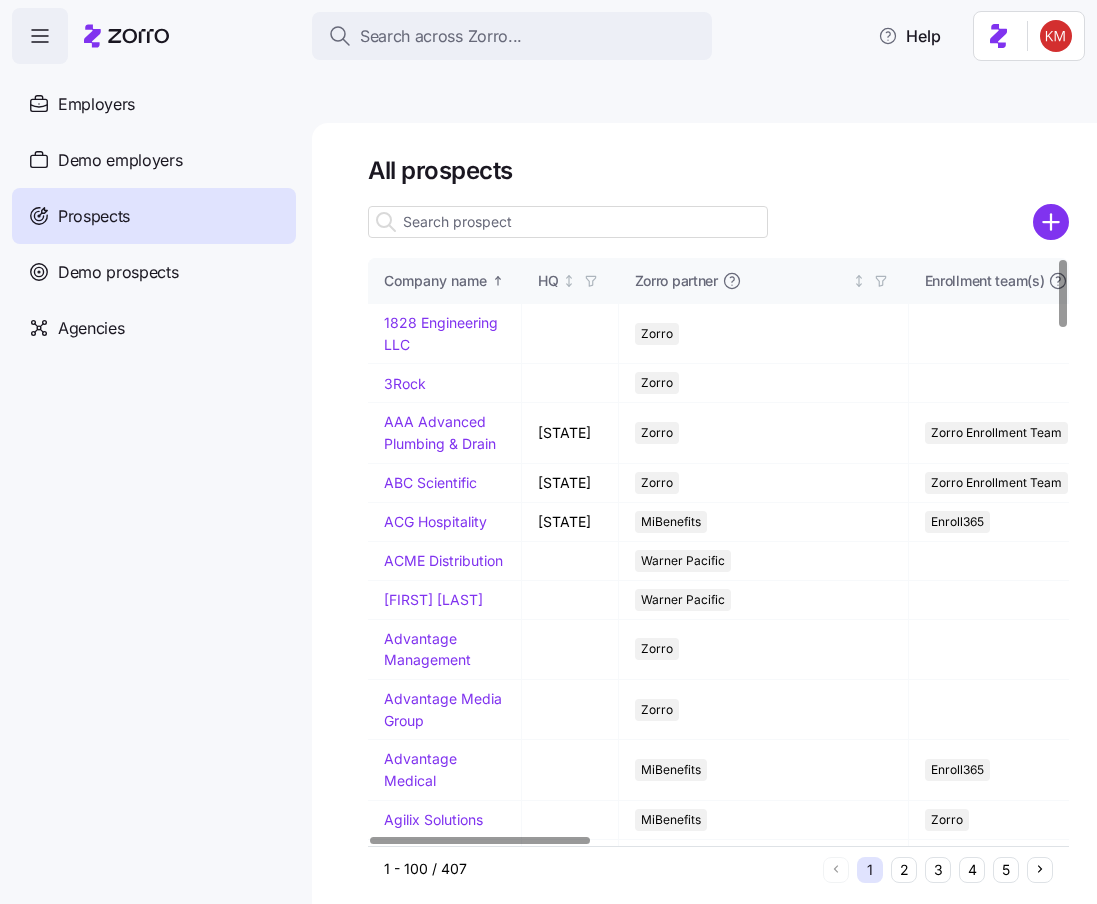 click 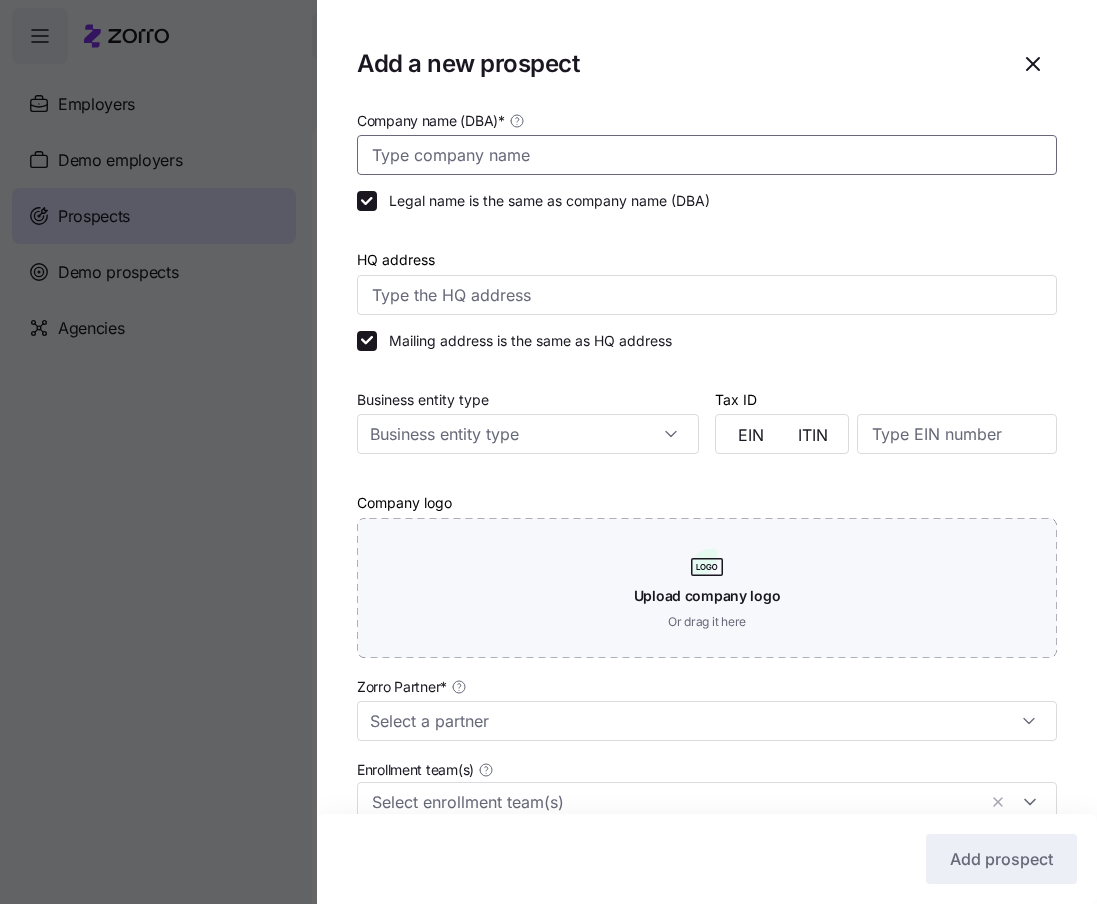 click on "Company name (DBA)  *" at bounding box center (707, 155) 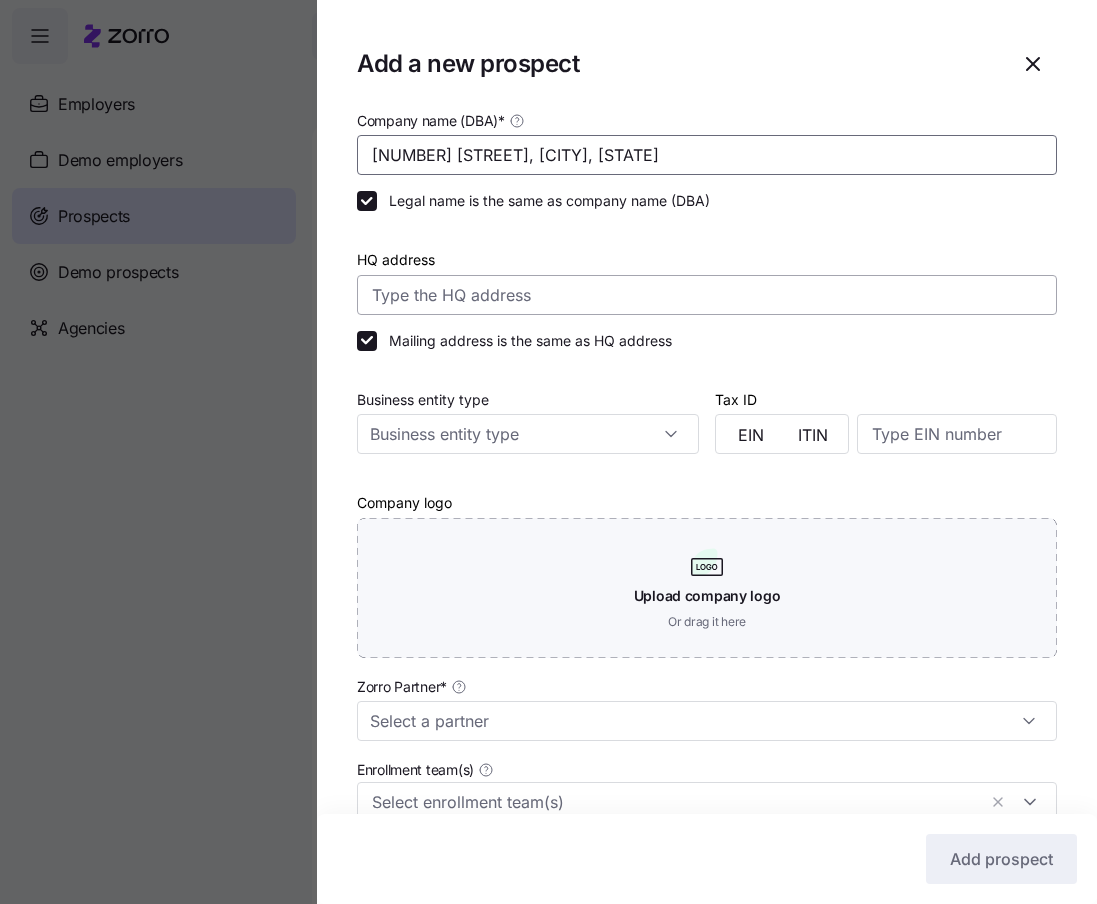 type 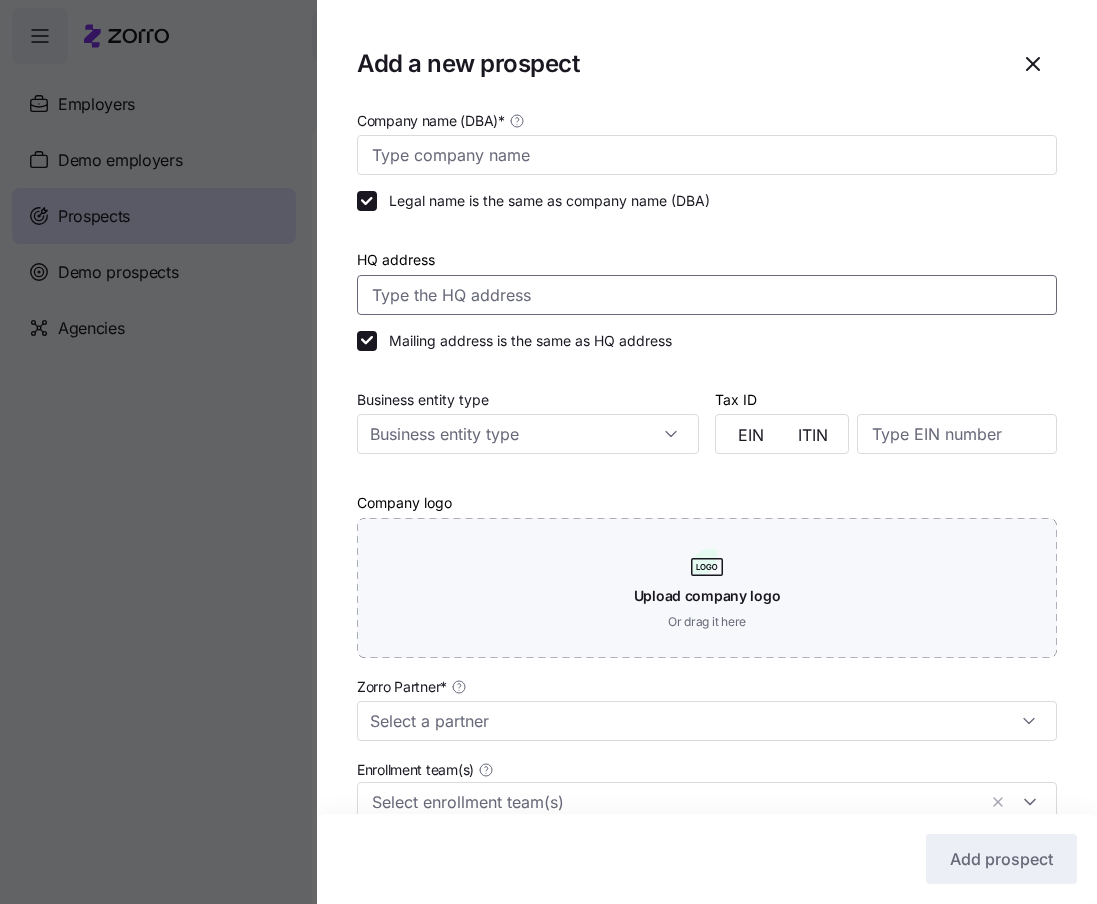 click on "HQ address" at bounding box center [707, 295] 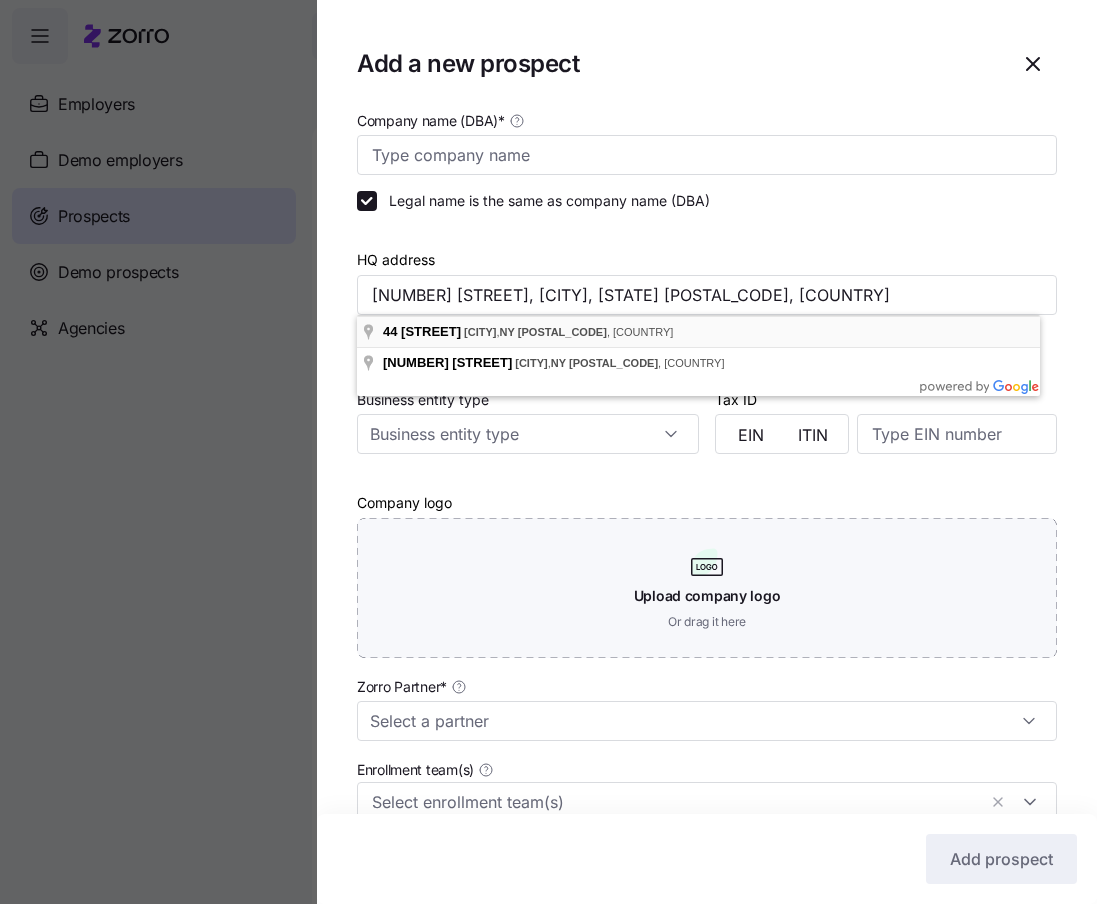 type on "[NUMBER] [STREET], [CITY], [STATE] [POSTAL_CODE], [COUNTRY]" 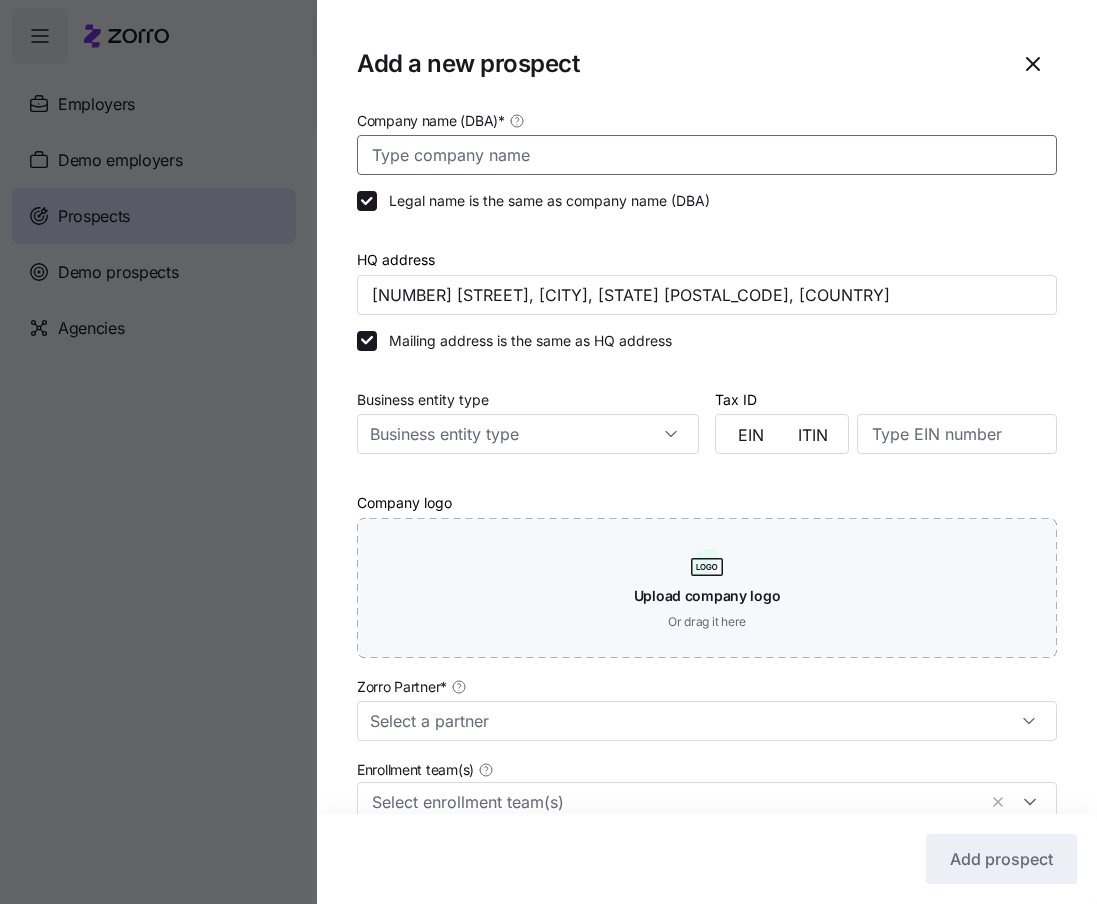 click on "Company name (DBA)  *" at bounding box center (707, 155) 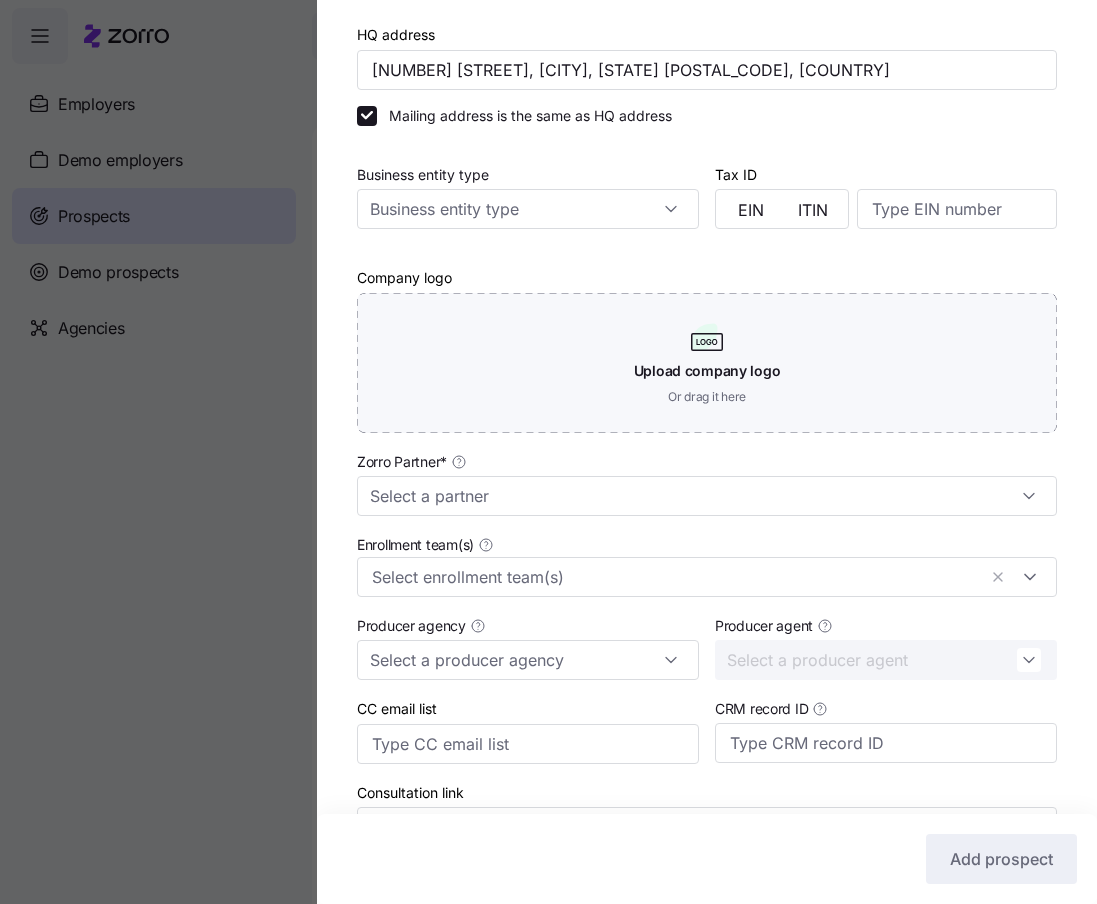 scroll, scrollTop: 312, scrollLeft: 0, axis: vertical 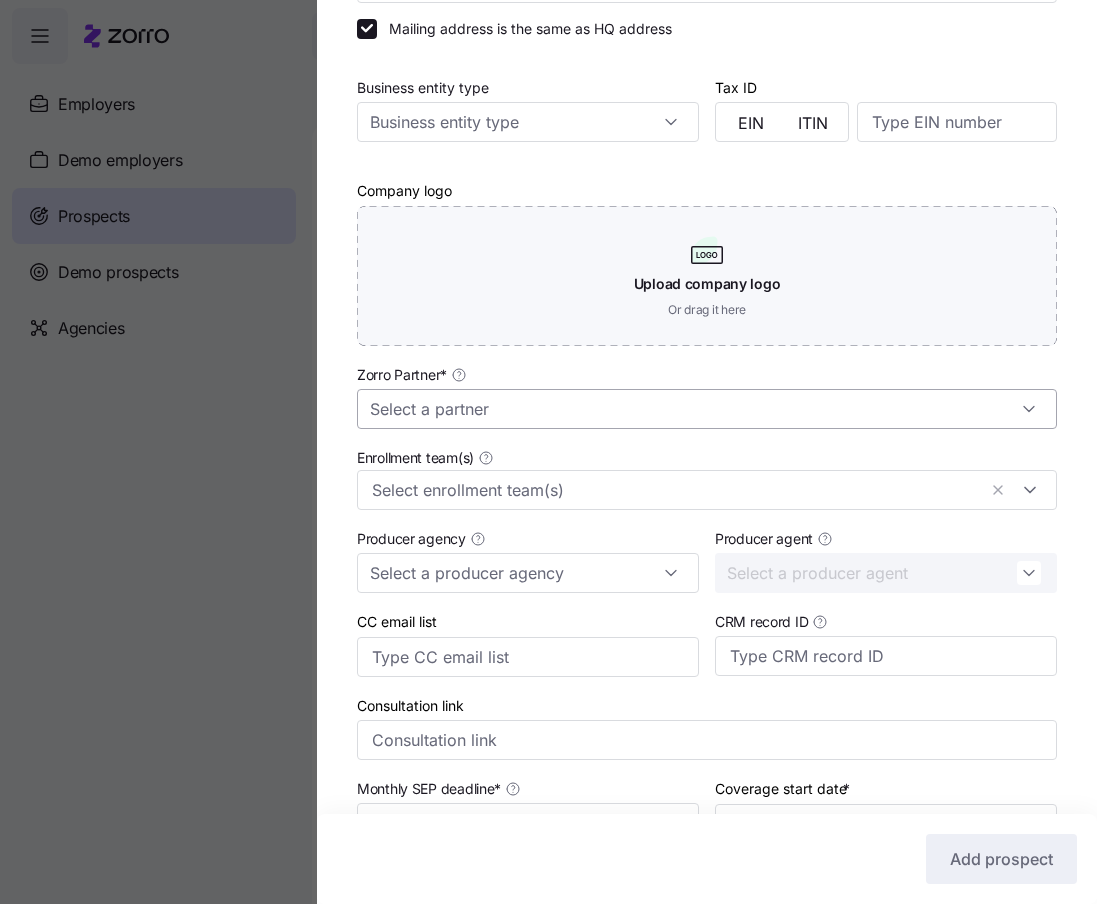 type on "VEG" 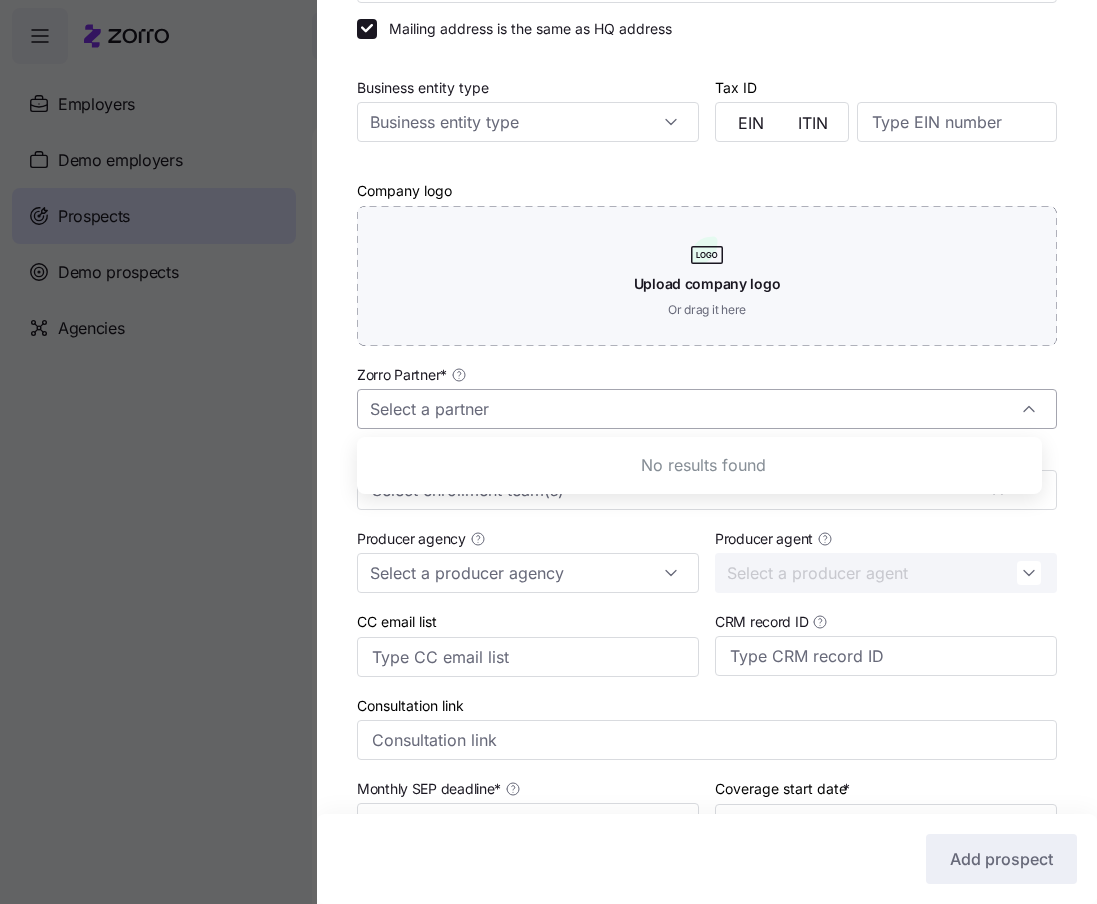 click on "Zorro Partner  *" at bounding box center [707, 409] 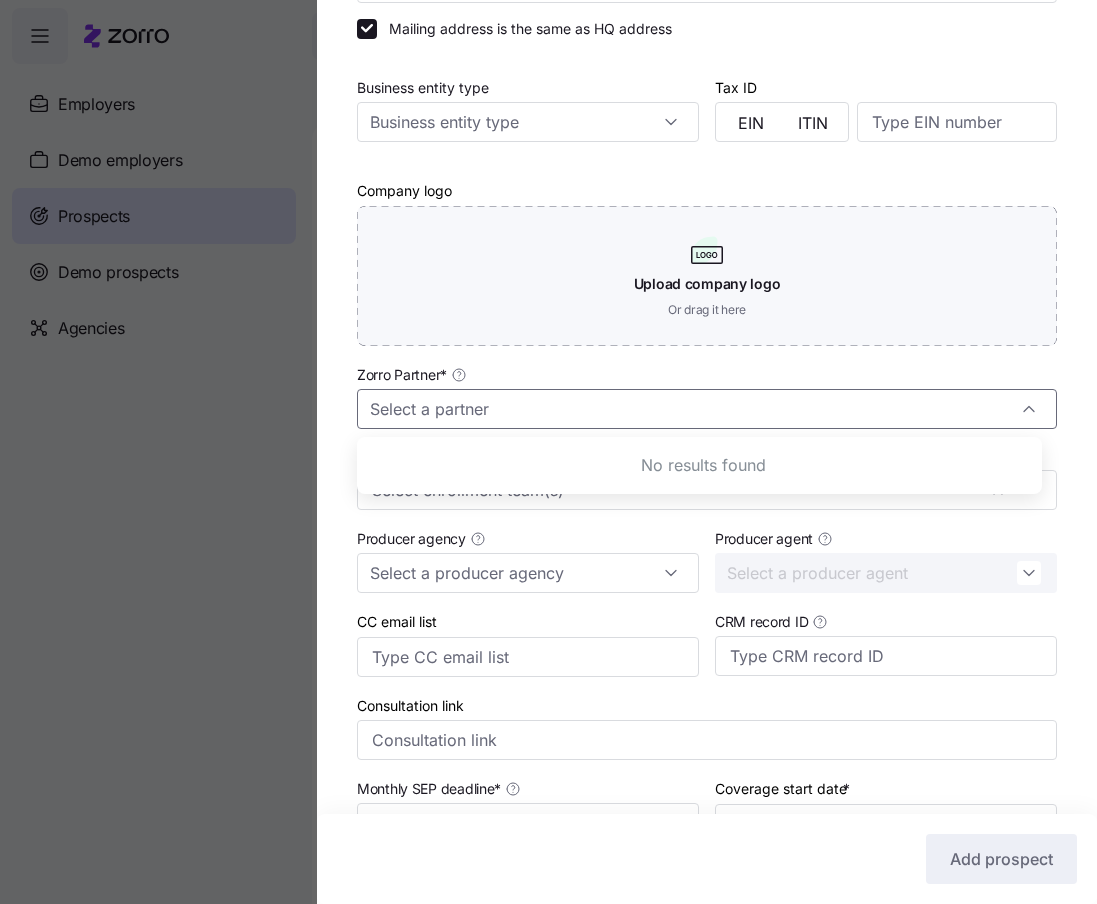 click on "Zorro Partner  *" at bounding box center (707, 395) 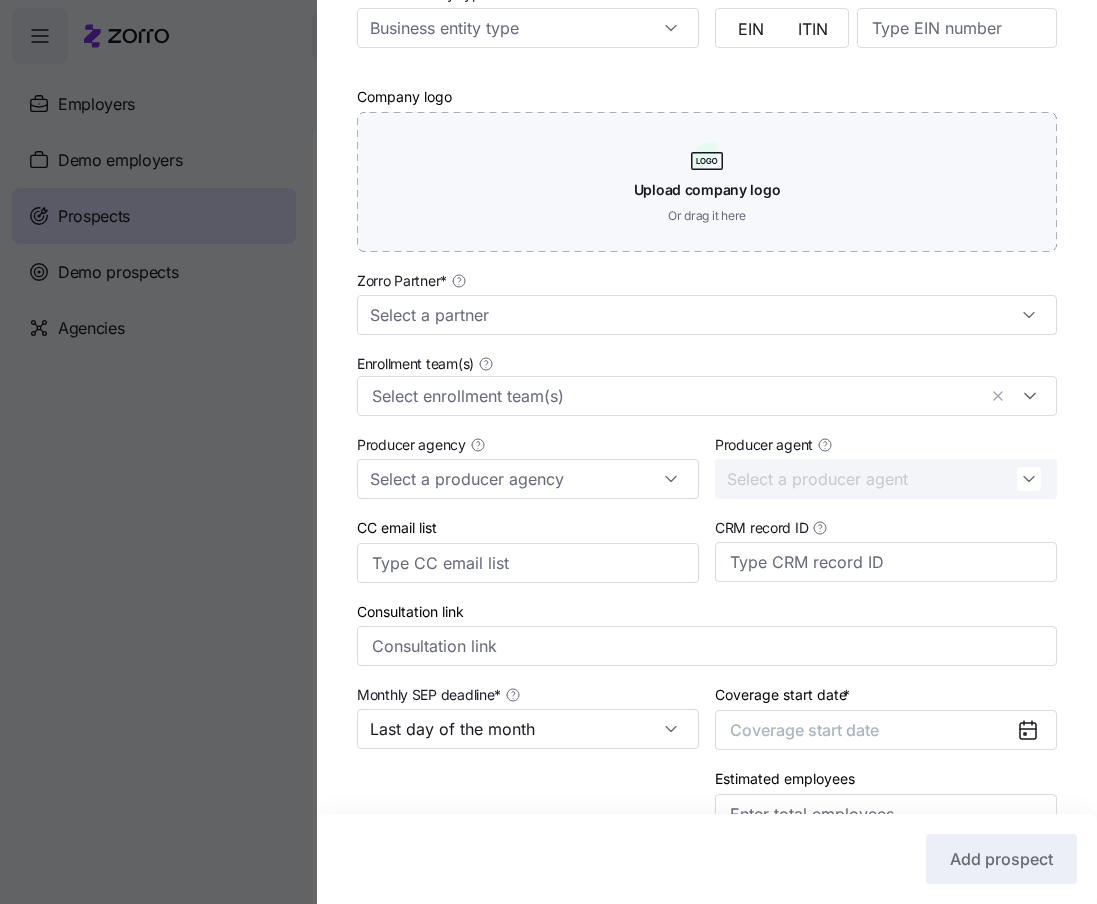 scroll, scrollTop: 427, scrollLeft: 0, axis: vertical 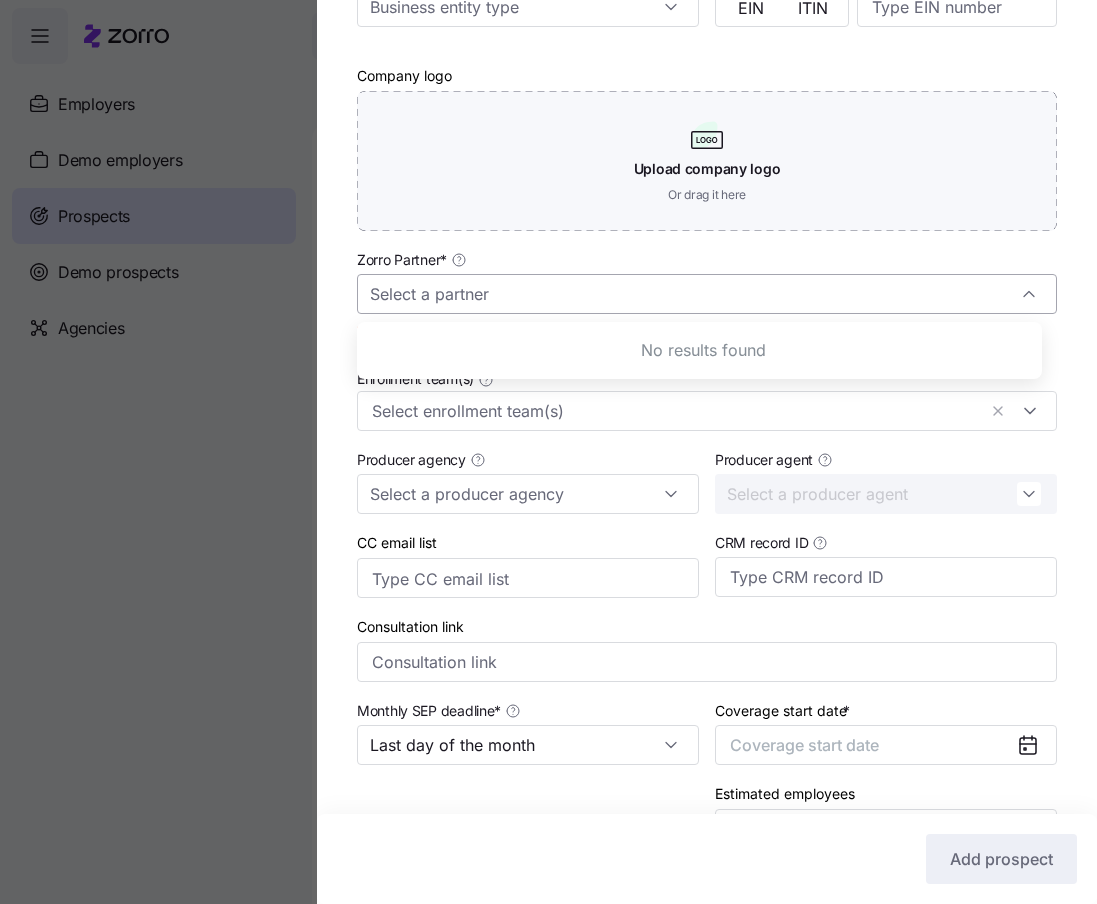click on "Zorro Partner  *" at bounding box center (707, 294) 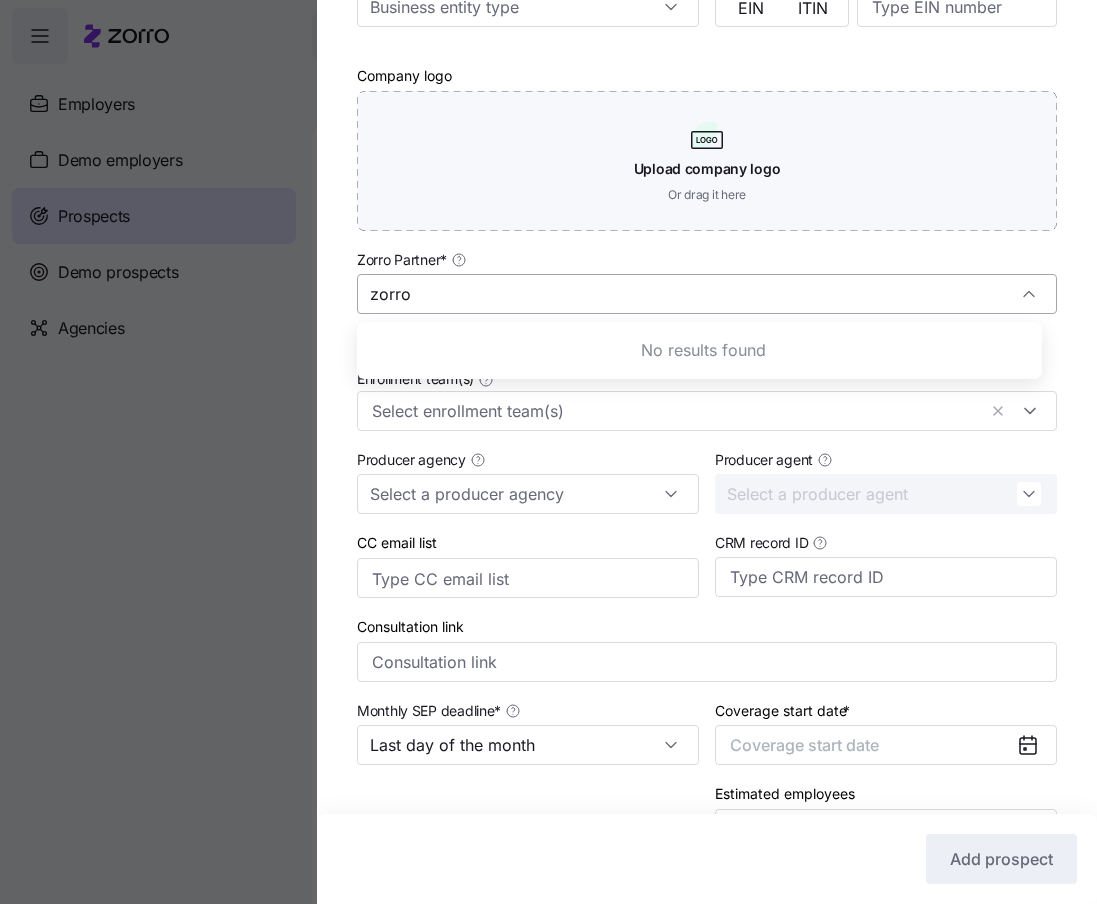 type on "zorro" 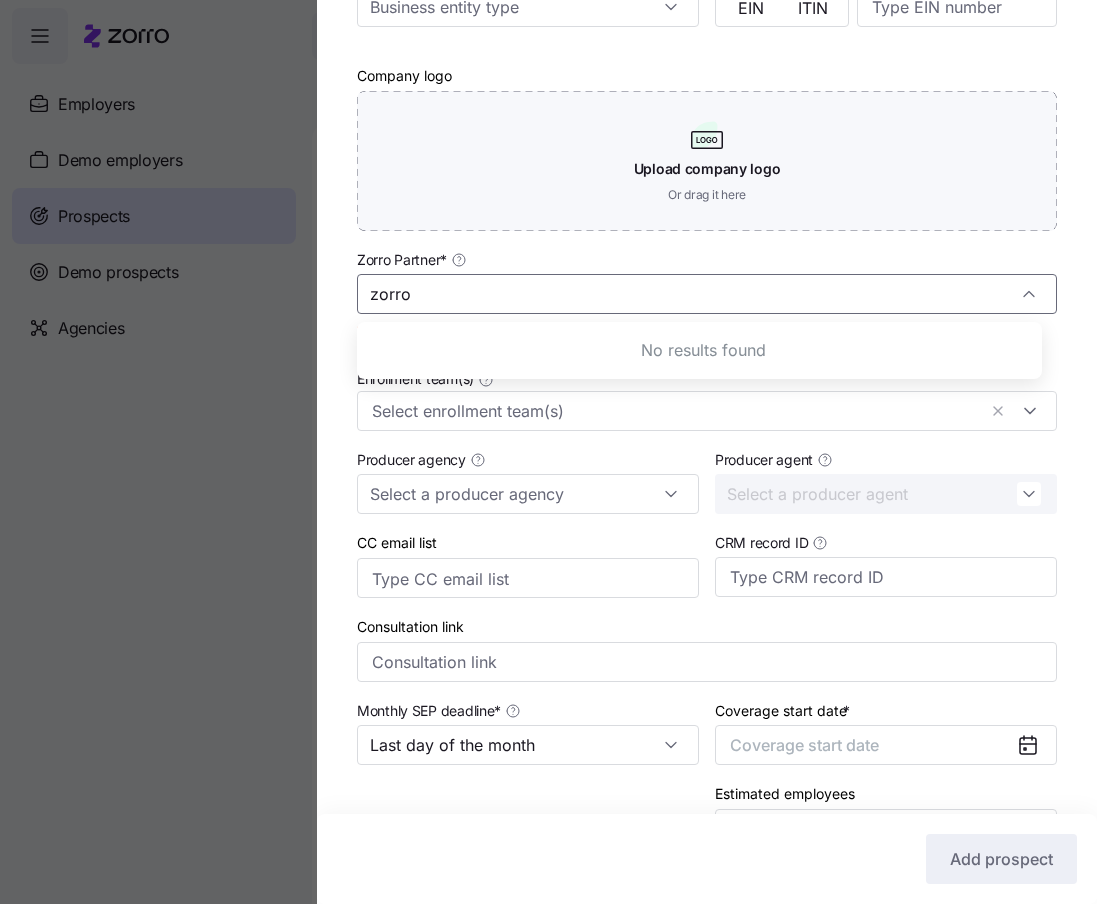 type 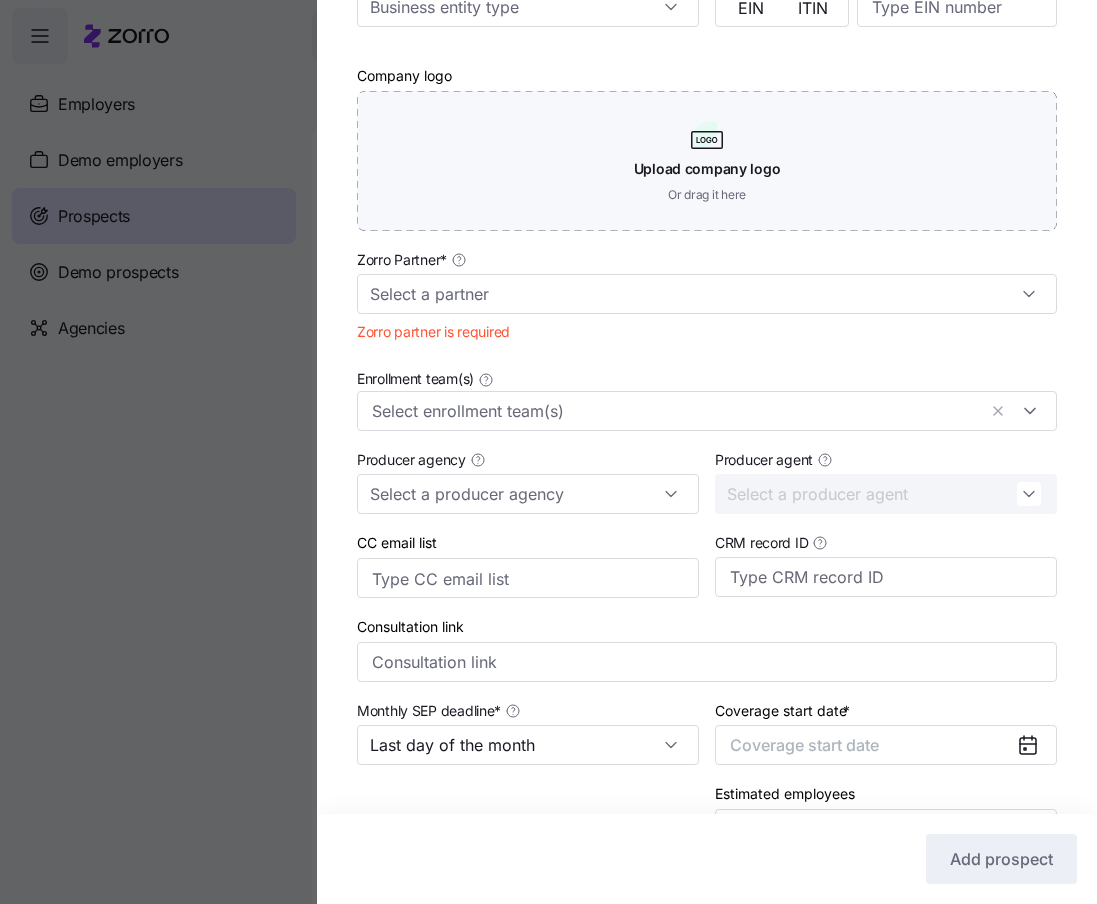 click on "Zorro Partner  *" at bounding box center [707, 280] 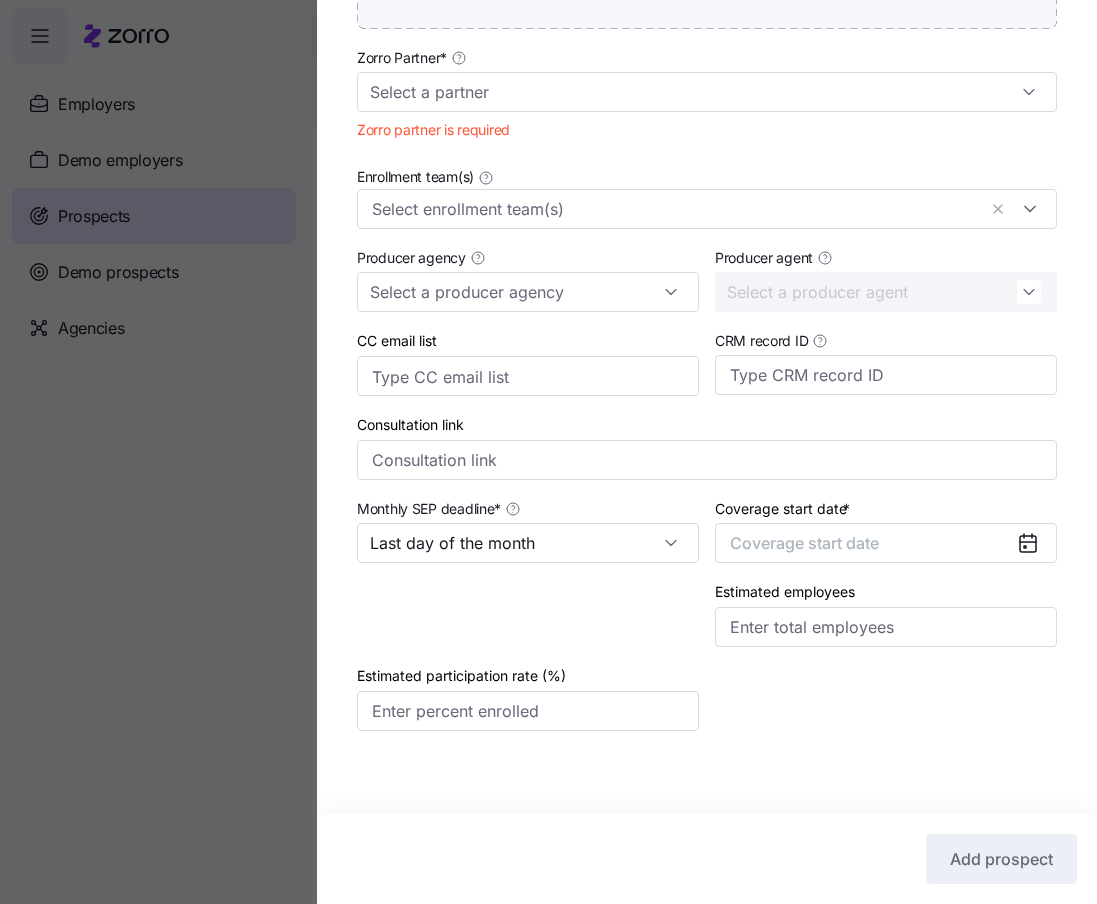 scroll, scrollTop: 634, scrollLeft: 0, axis: vertical 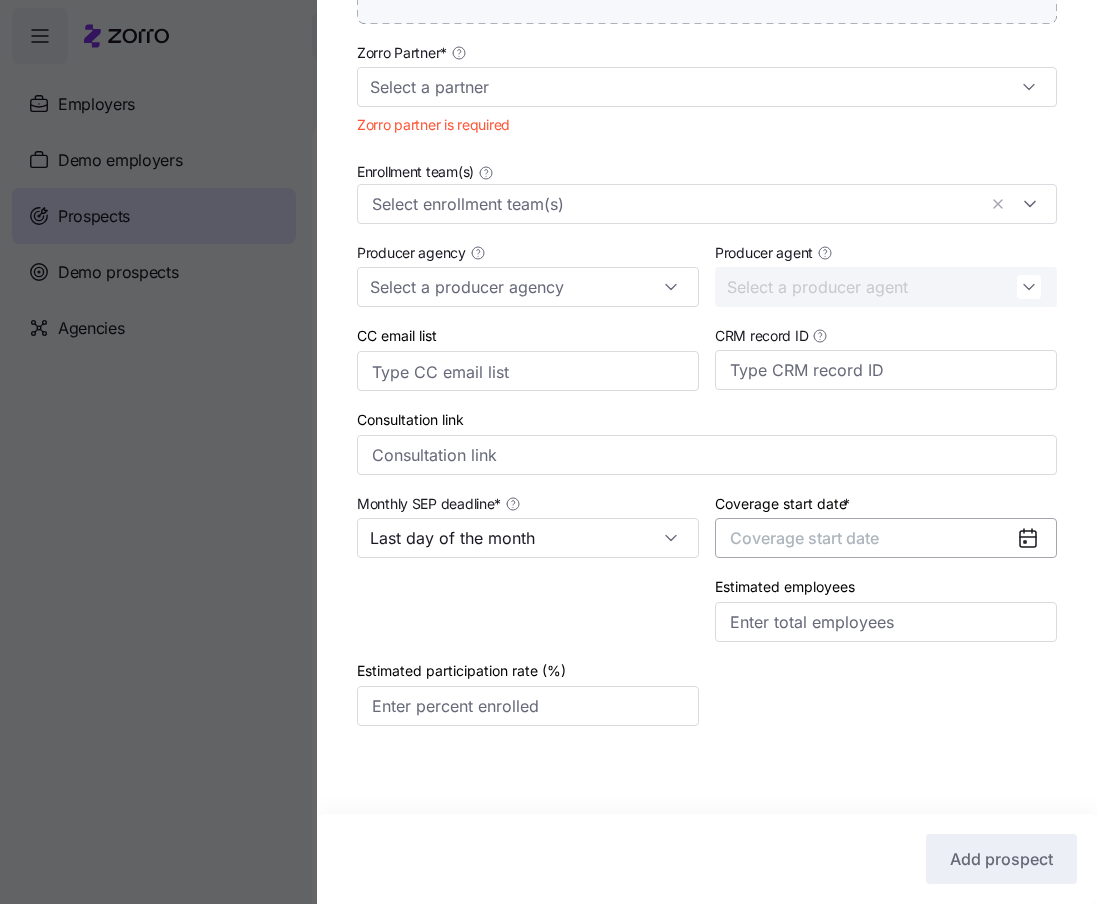 click on "Coverage start date" at bounding box center (886, 538) 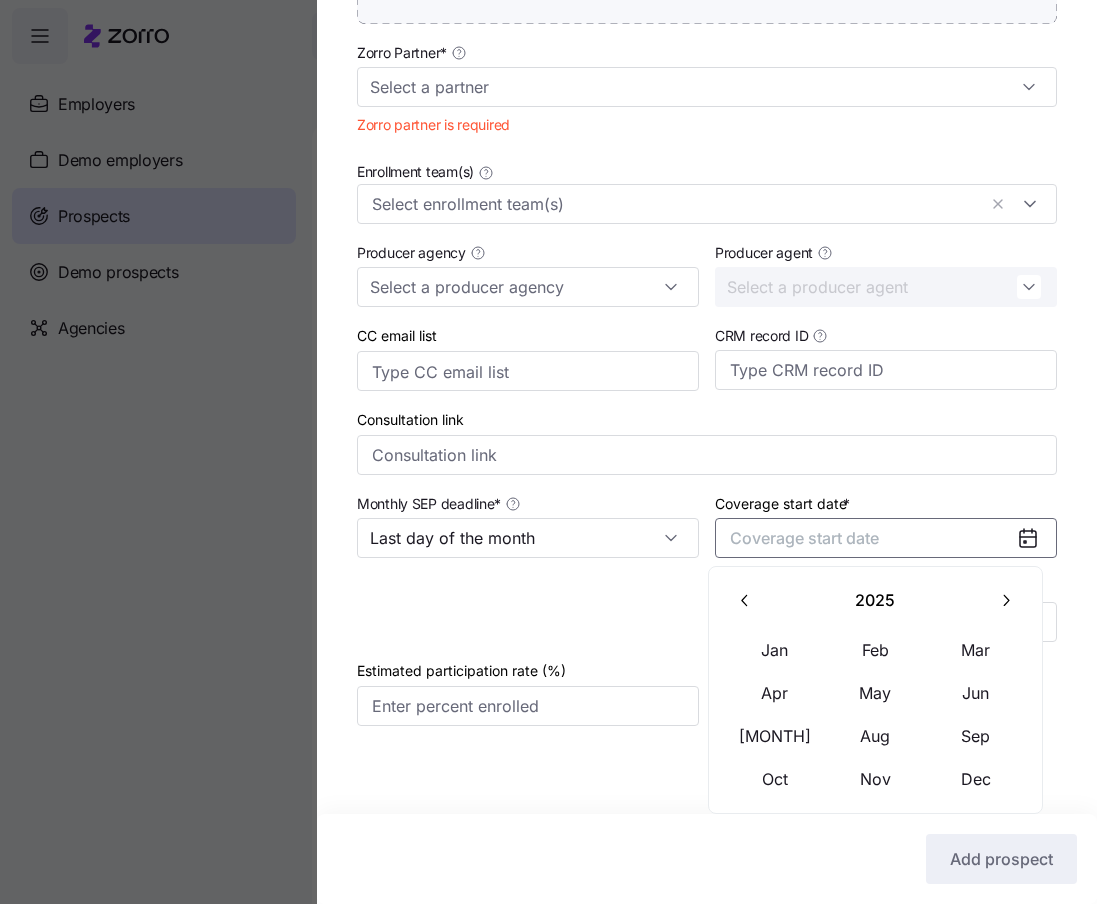 click 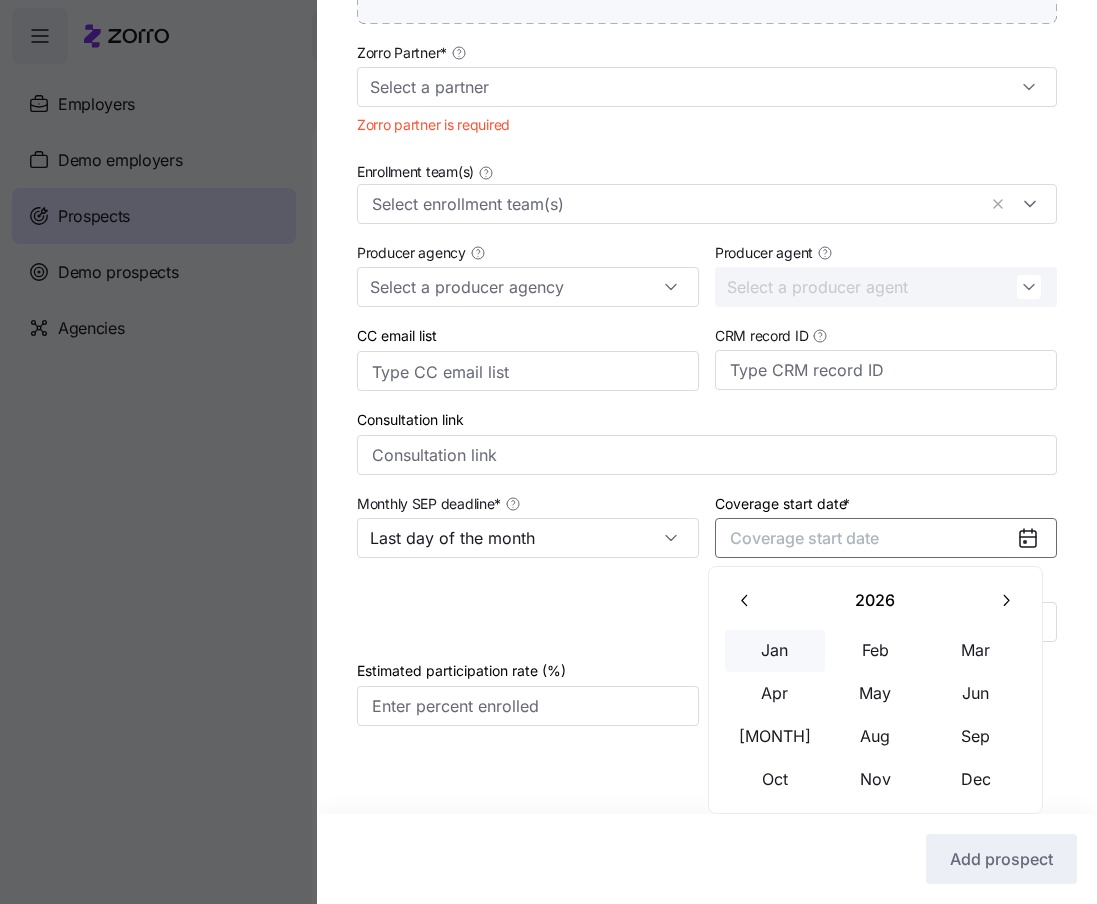 click on "Jan" at bounding box center (775, 651) 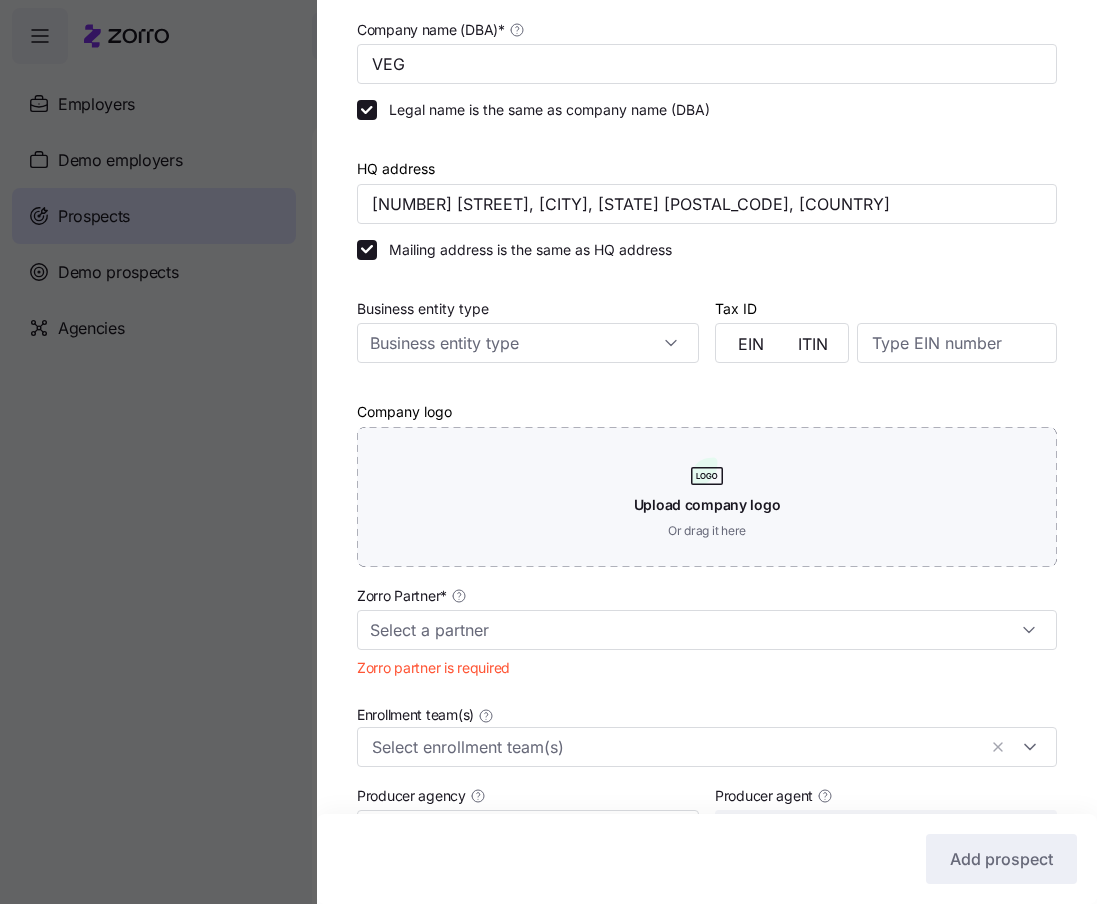 scroll, scrollTop: 188, scrollLeft: 0, axis: vertical 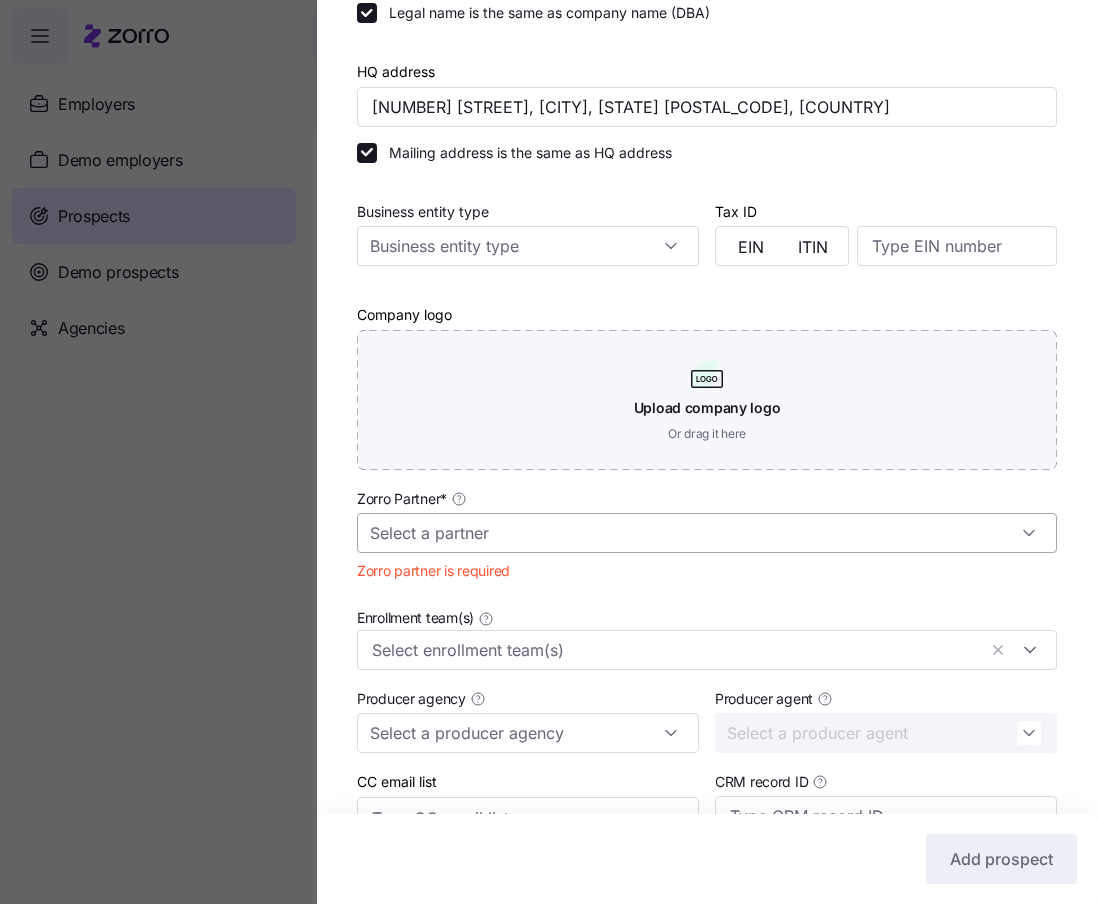 click on "Zorro Partner  *" at bounding box center [707, 533] 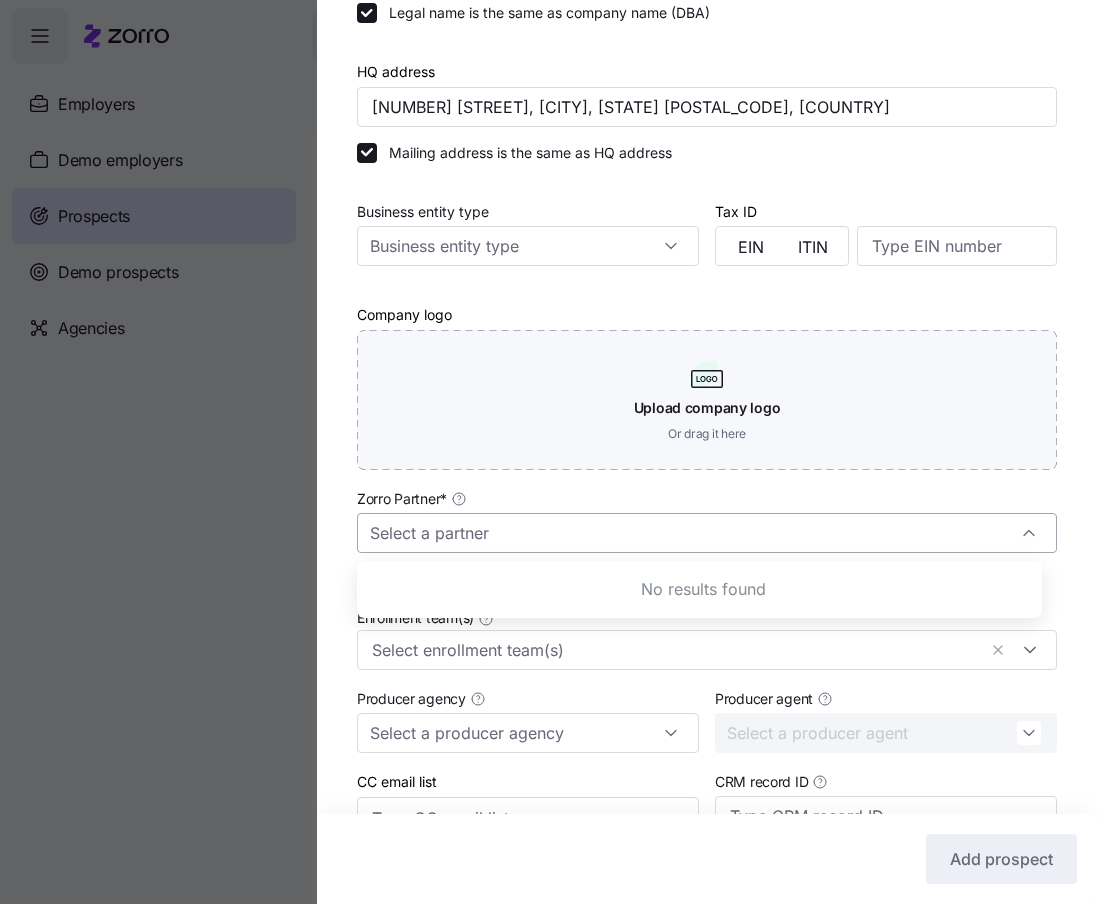 click on "Zorro Partner  *" at bounding box center (707, 533) 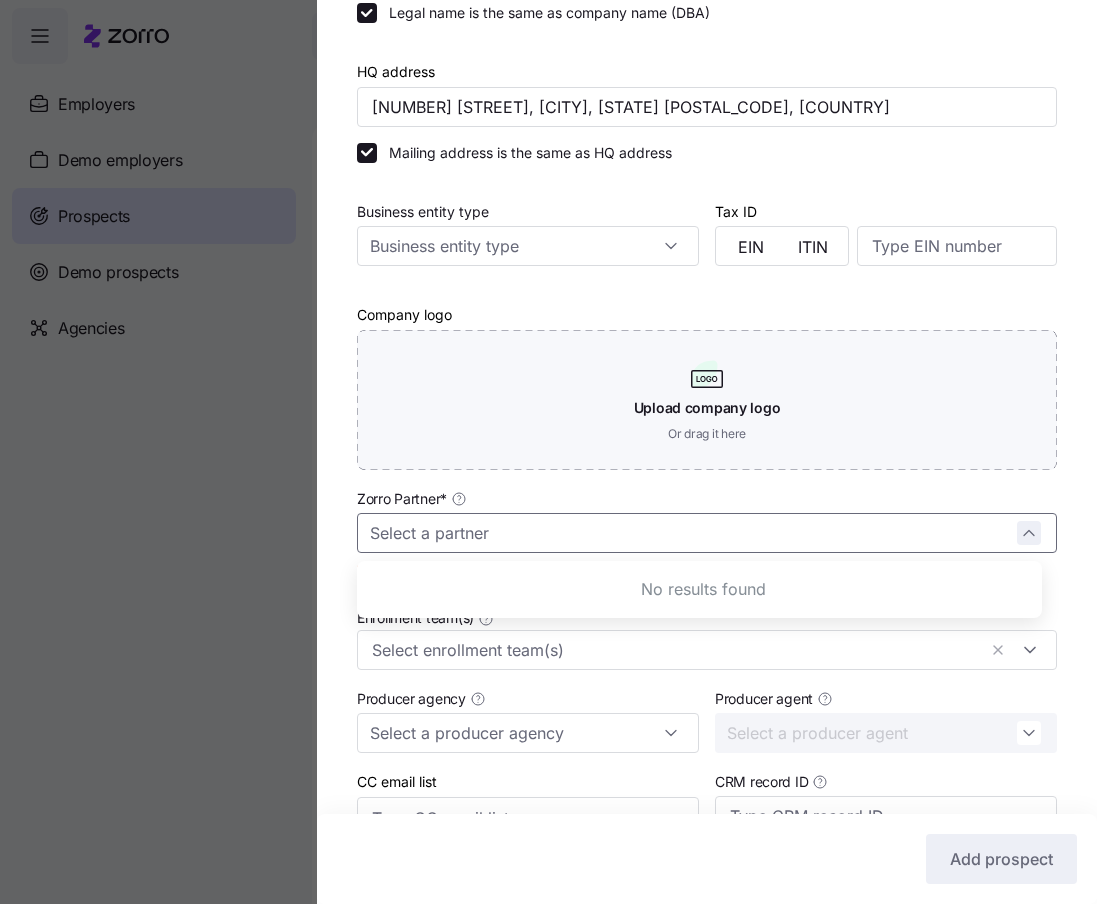 click at bounding box center (707, 533) 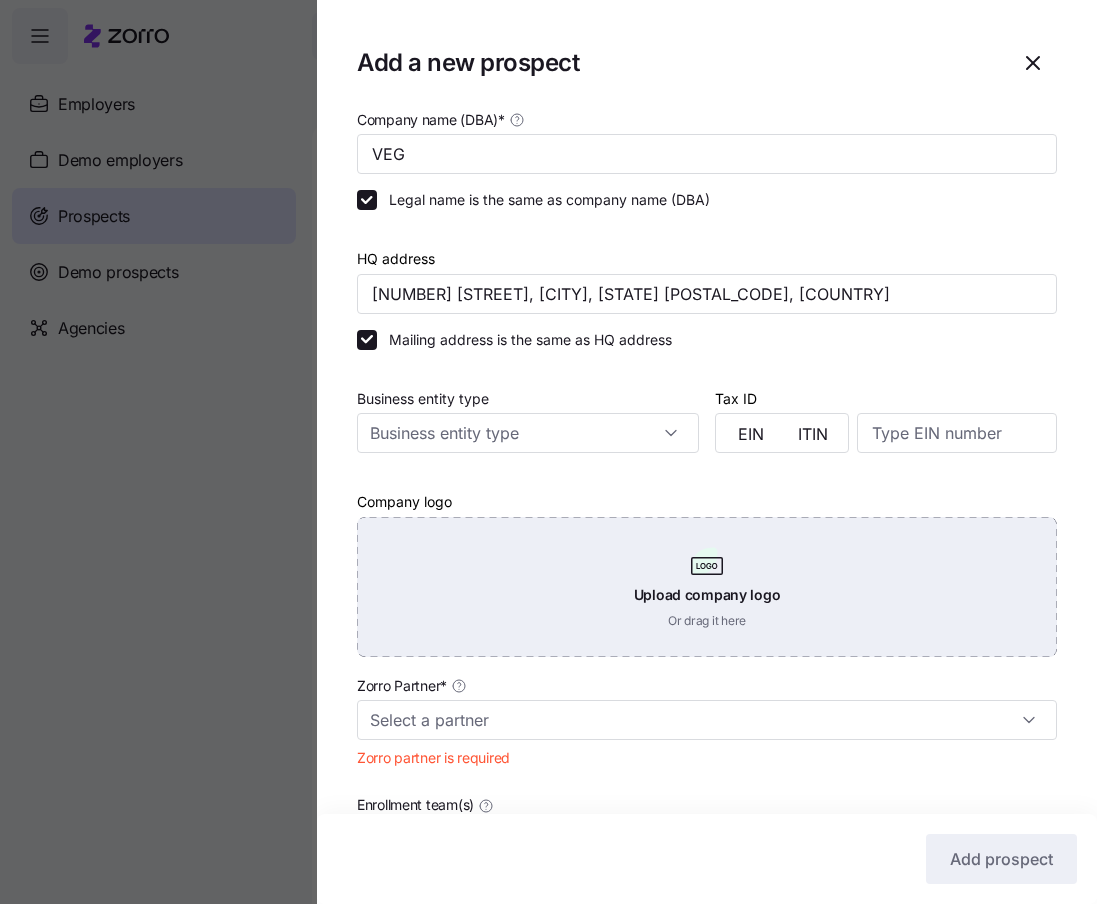 scroll, scrollTop: 0, scrollLeft: 0, axis: both 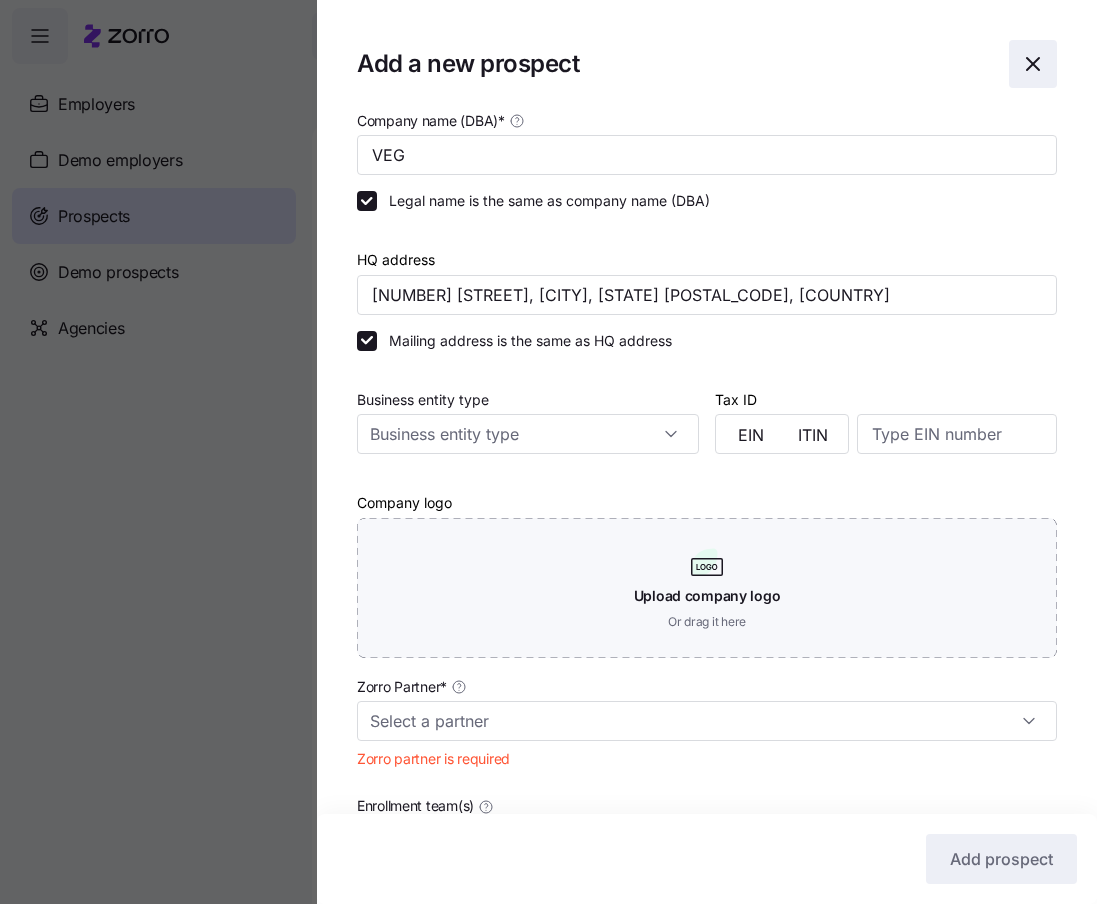 click 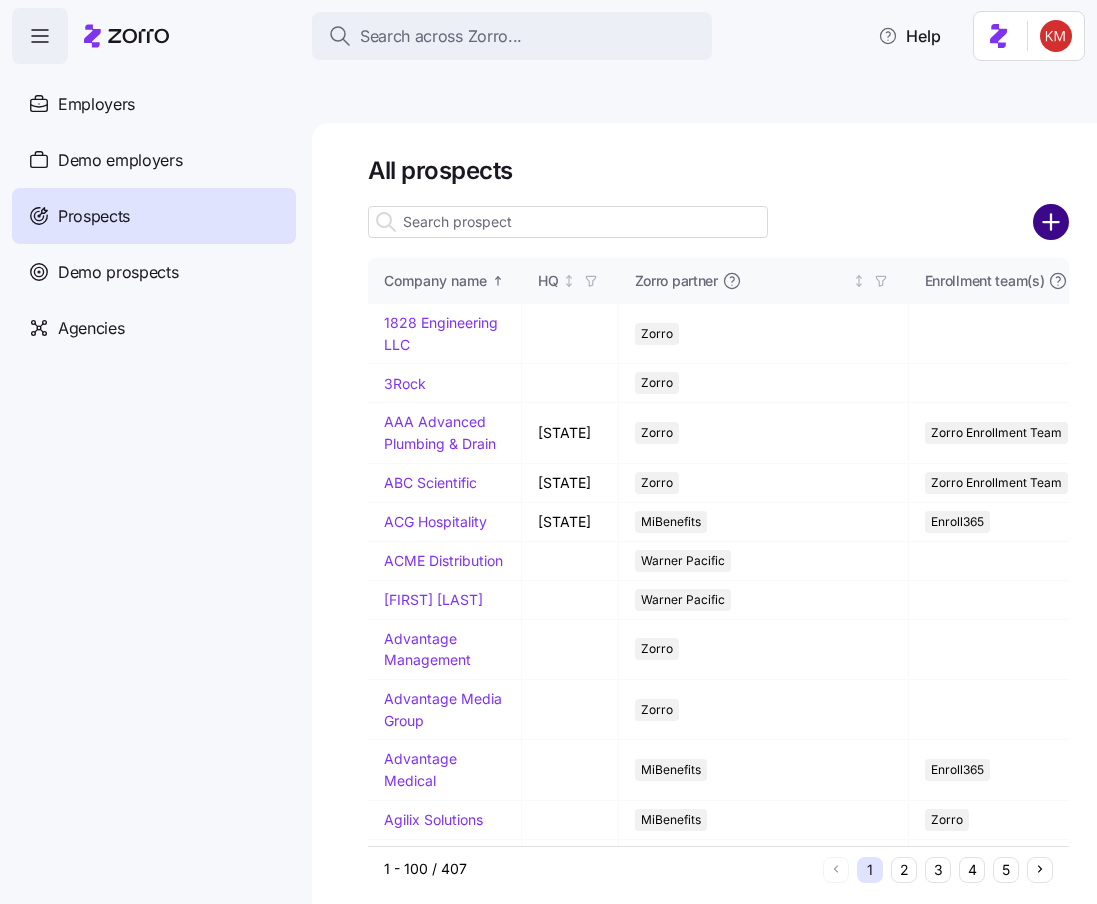 click 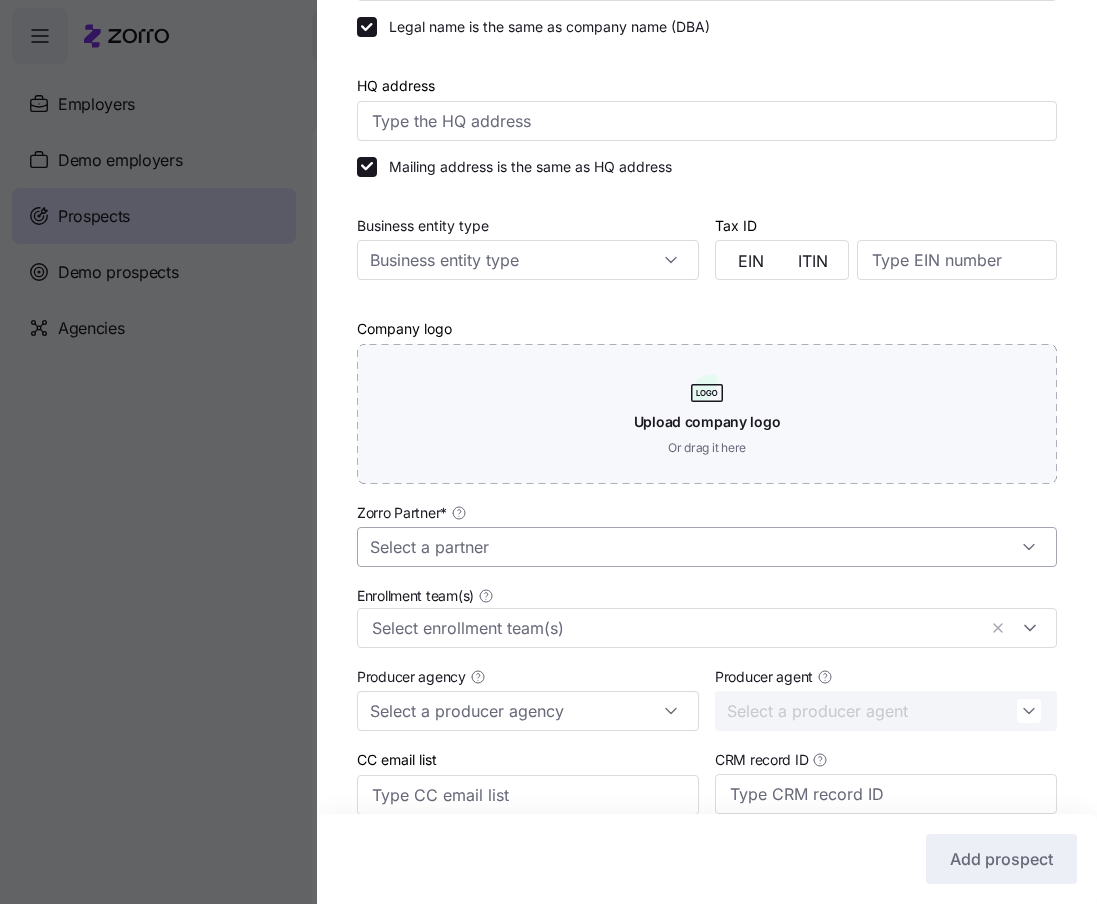 scroll, scrollTop: 180, scrollLeft: 0, axis: vertical 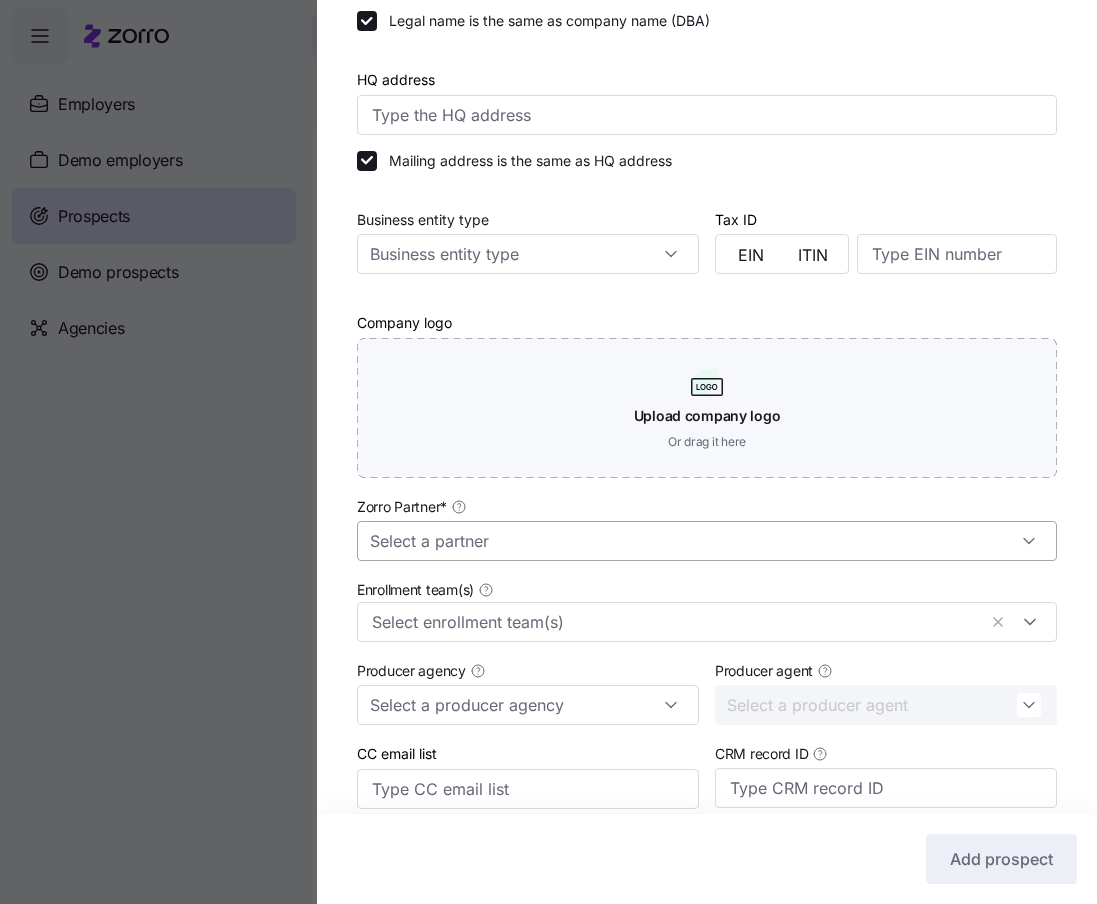 click on "Zorro Partner  *" at bounding box center (707, 541) 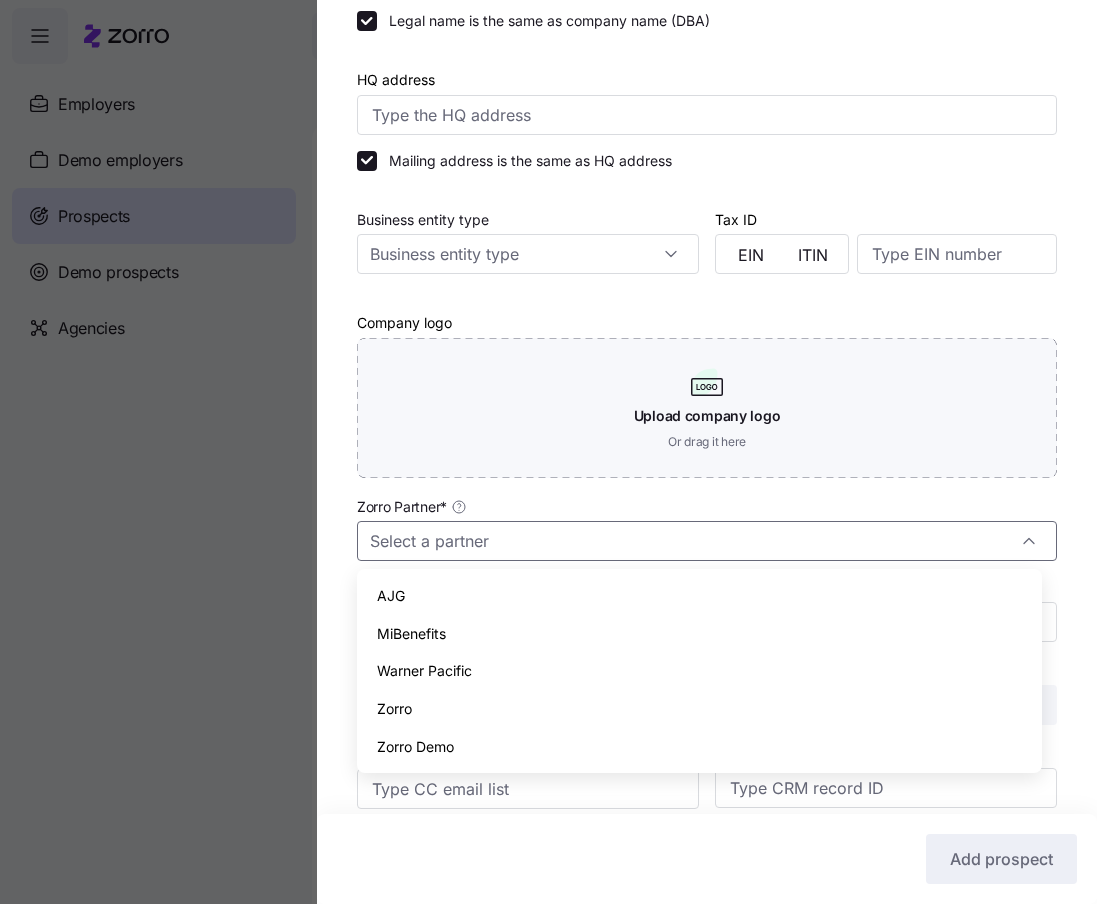 drag, startPoint x: 442, startPoint y: 676, endPoint x: 438, endPoint y: 704, distance: 28.284271 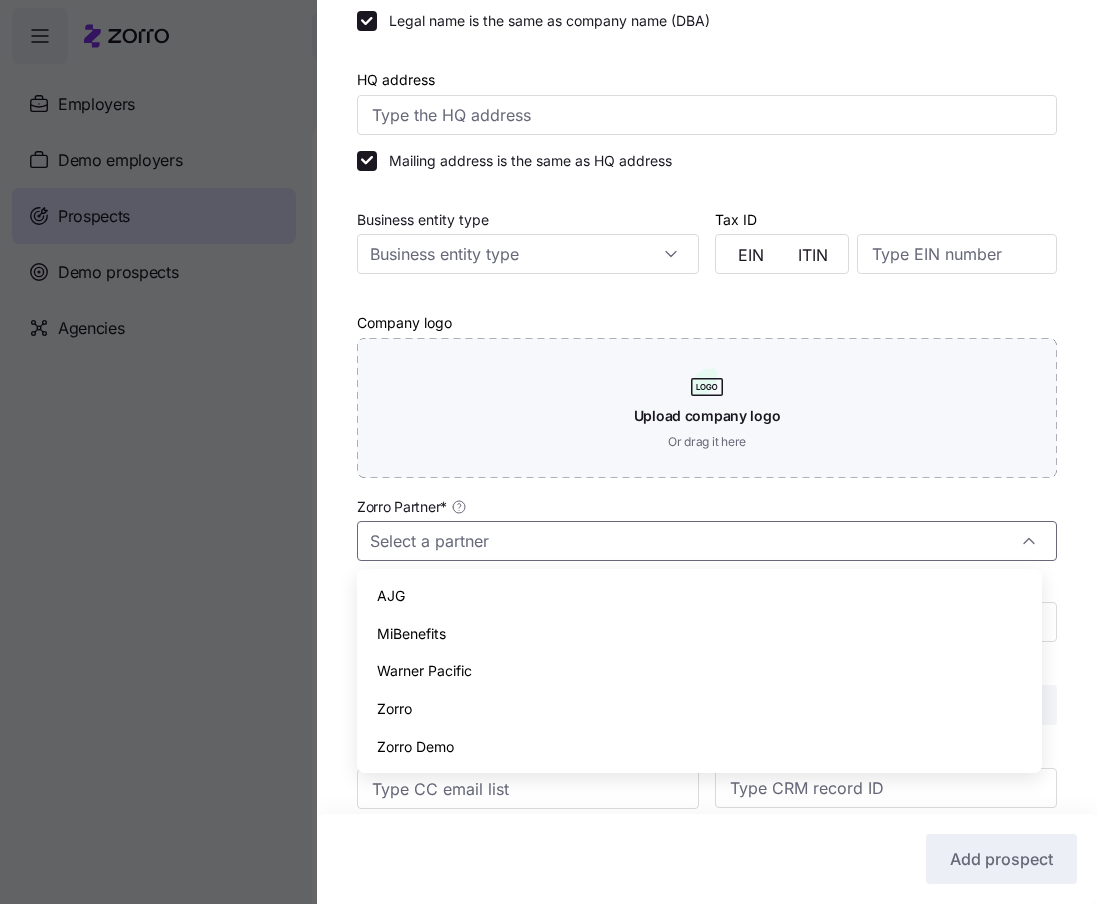click on "[FIRST] [LAST] [FIRST] [LAST] [FIRST] [LAST] [FIRST] [LAST]" at bounding box center (699, 671) 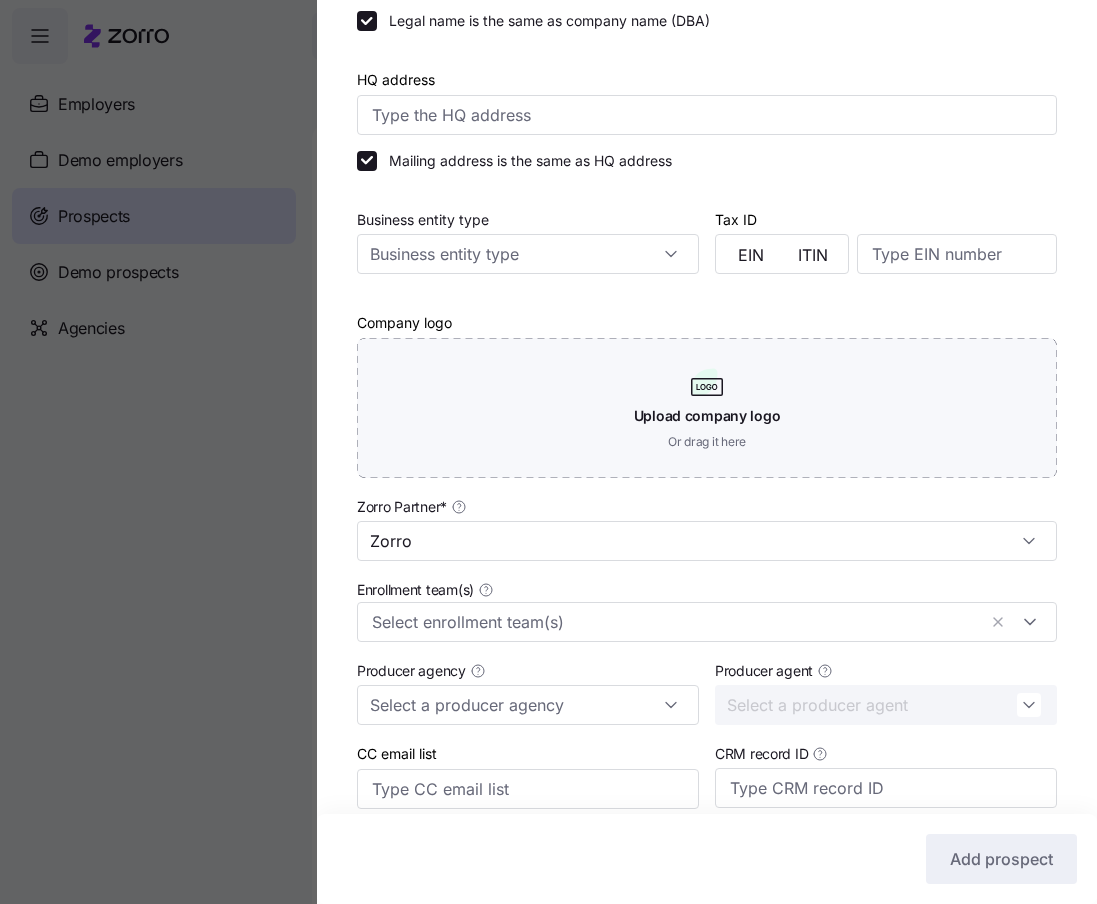type on "Zorro" 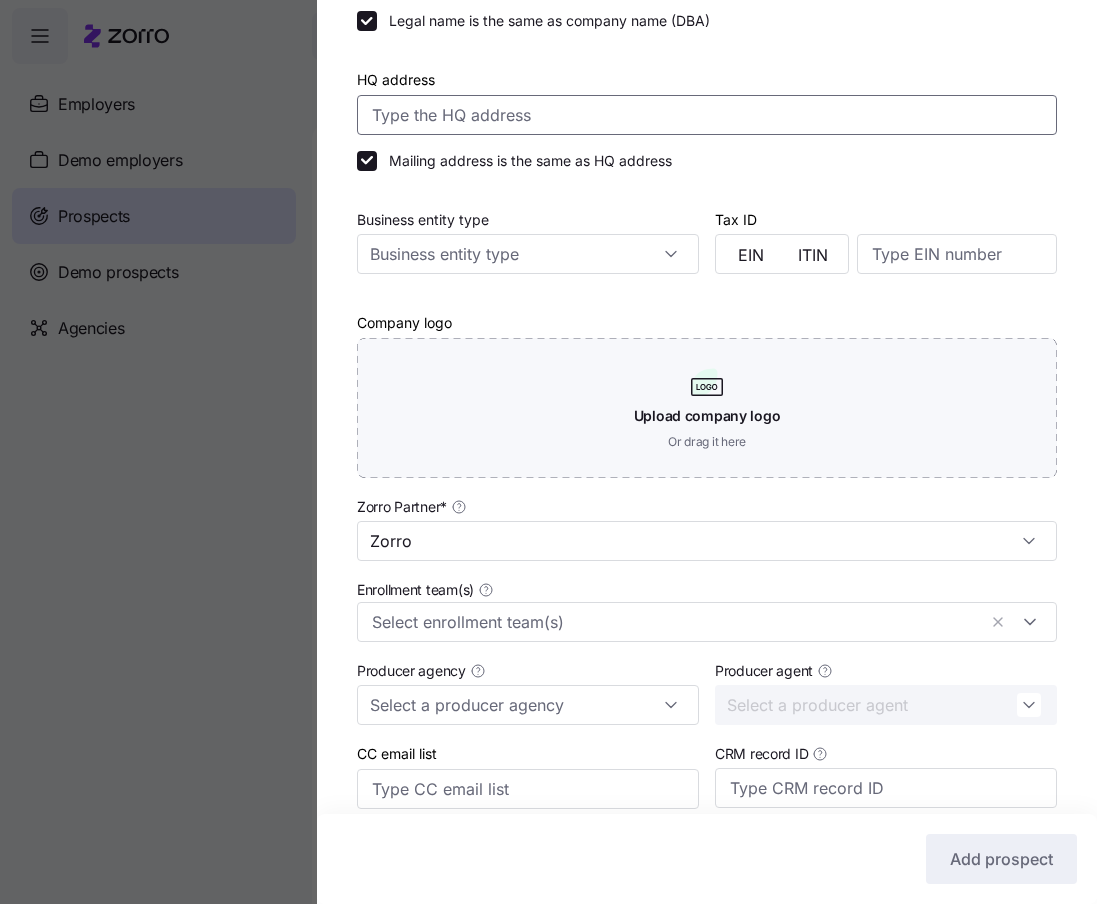 click on "HQ address" at bounding box center (707, 115) 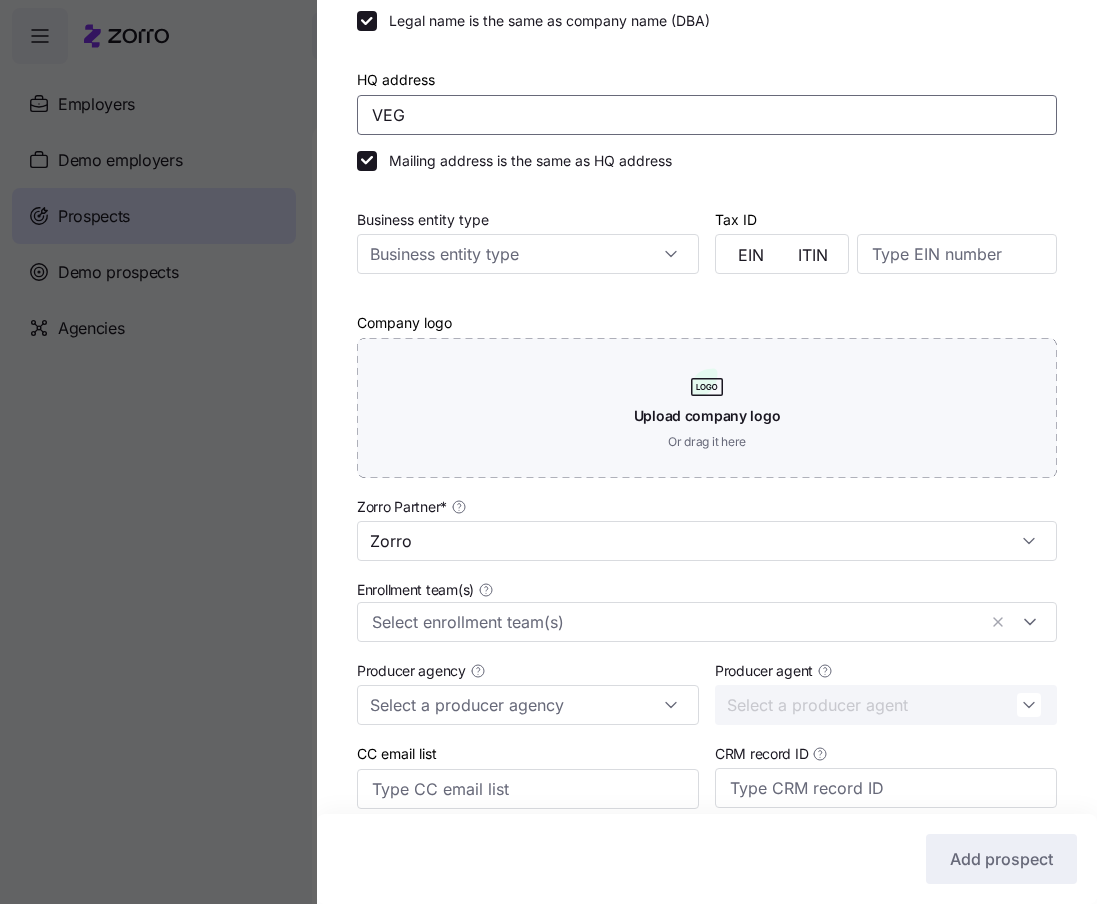 click on "VEG" at bounding box center (707, 115) 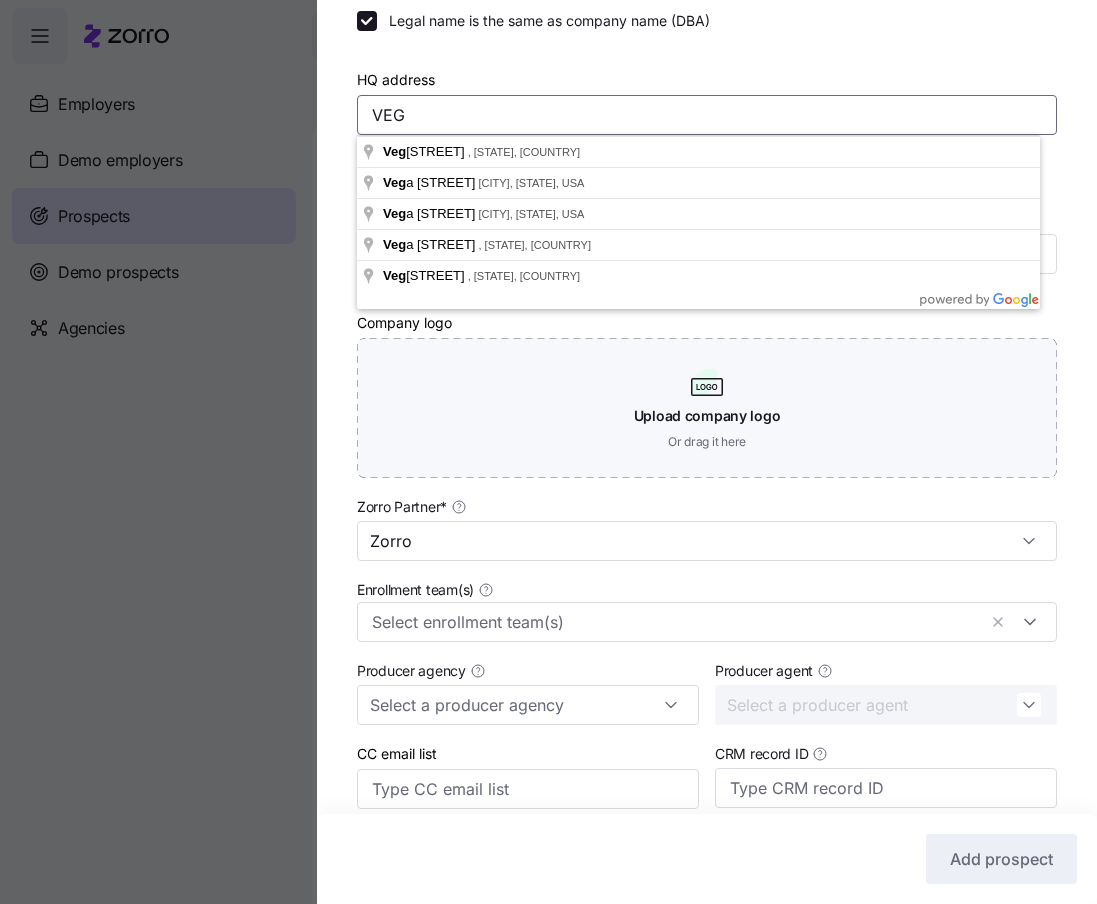 click on "VEG" at bounding box center (707, 115) 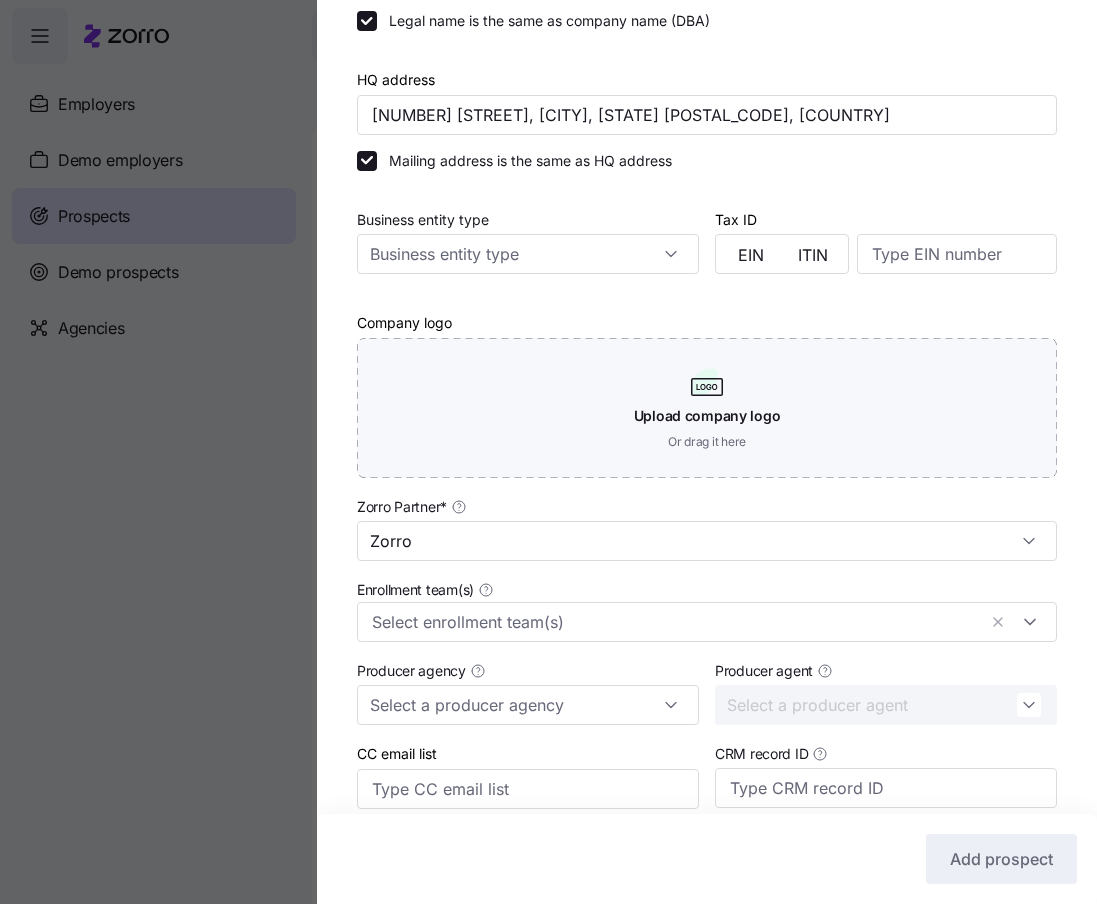 type on "[NUMBER] [STREET], [CITY], [STATE] [POSTAL_CODE], [COUNTRY]" 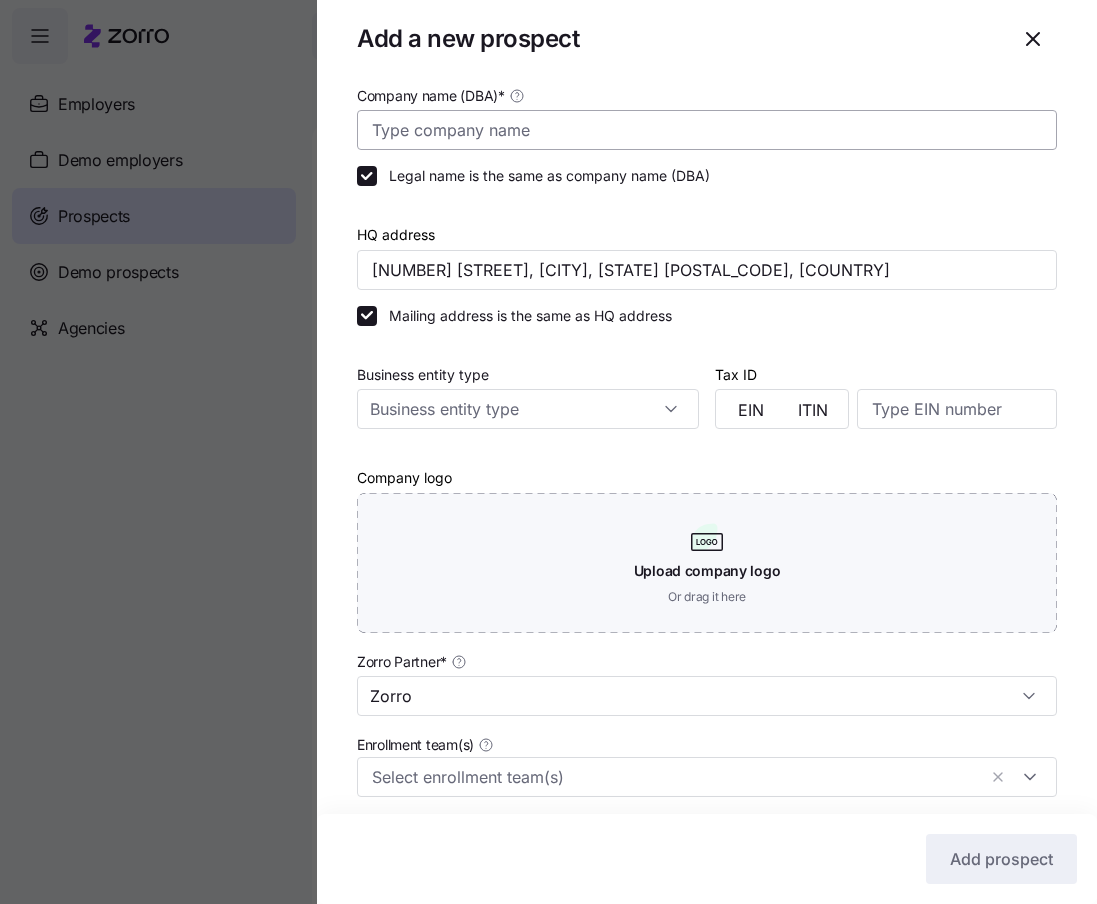 scroll, scrollTop: 24, scrollLeft: 0, axis: vertical 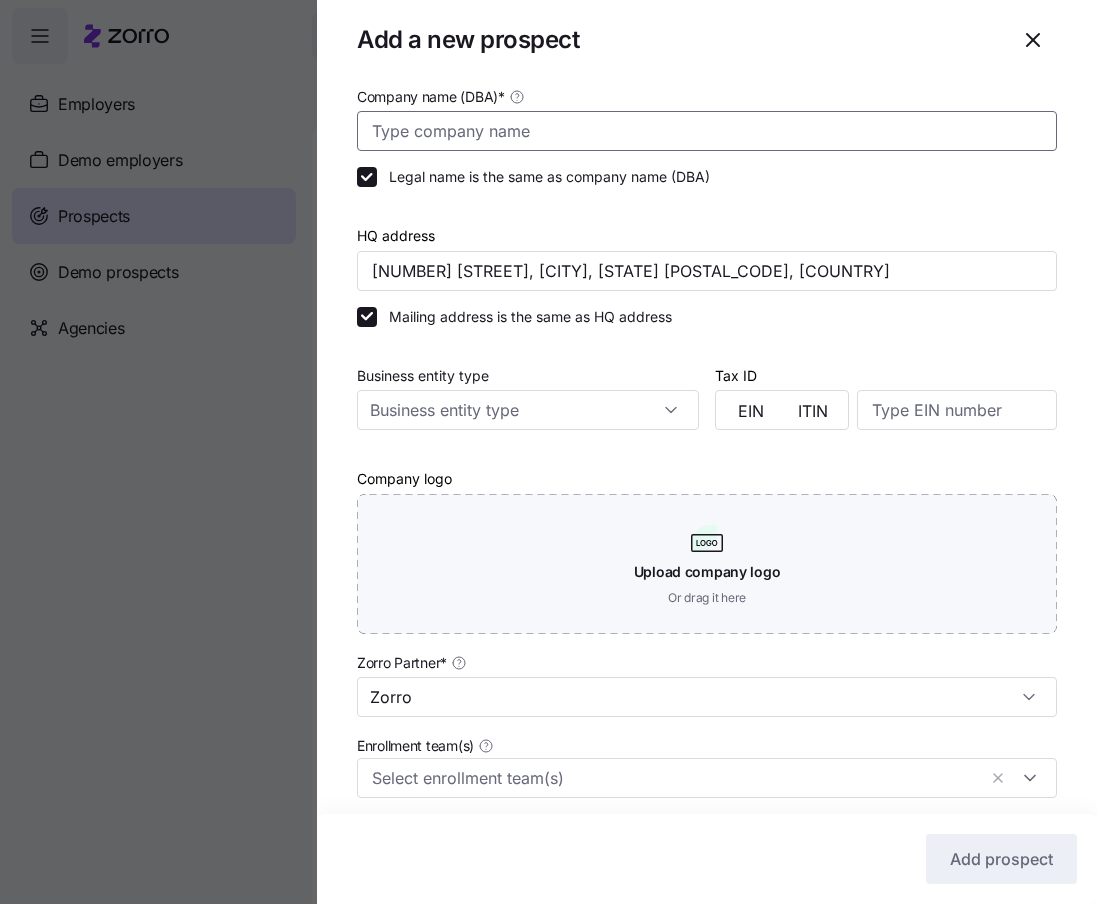 click on "Company name (DBA)  *" at bounding box center [707, 131] 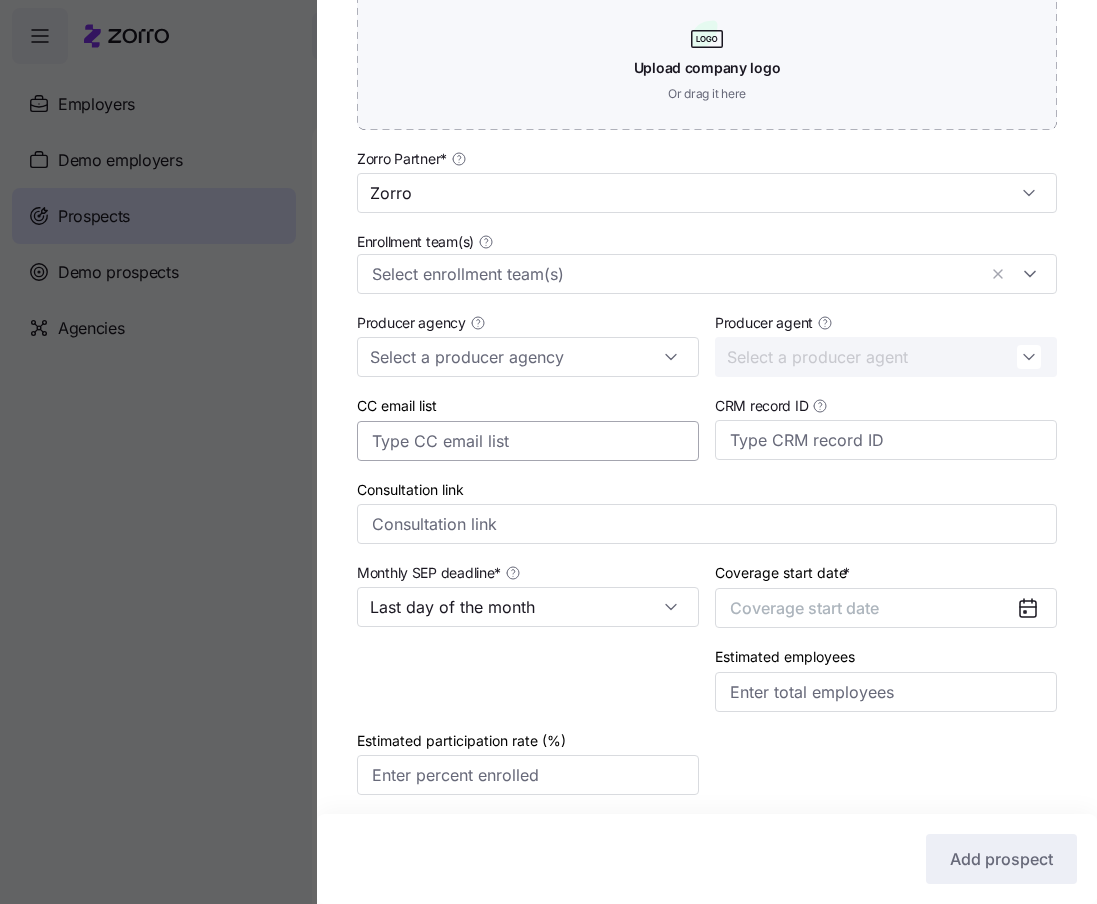 scroll, scrollTop: 597, scrollLeft: 0, axis: vertical 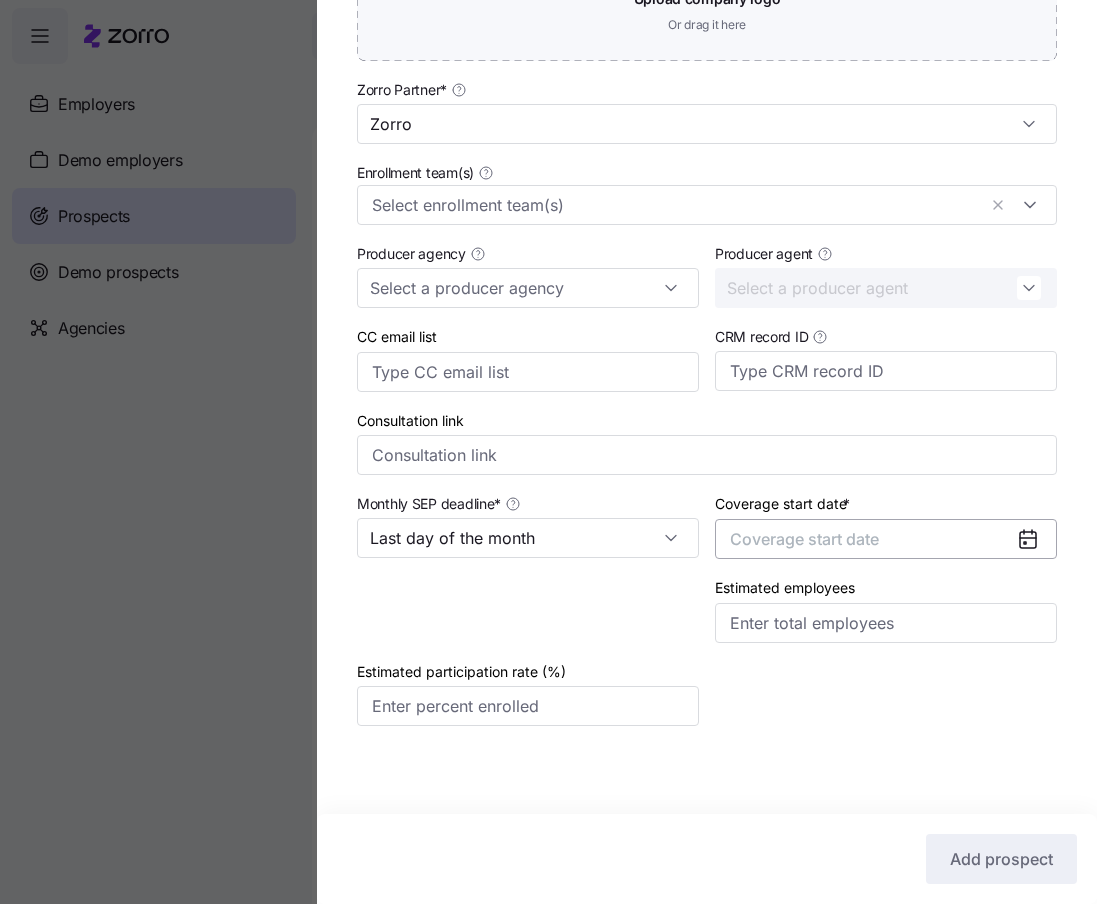 type on "VEG" 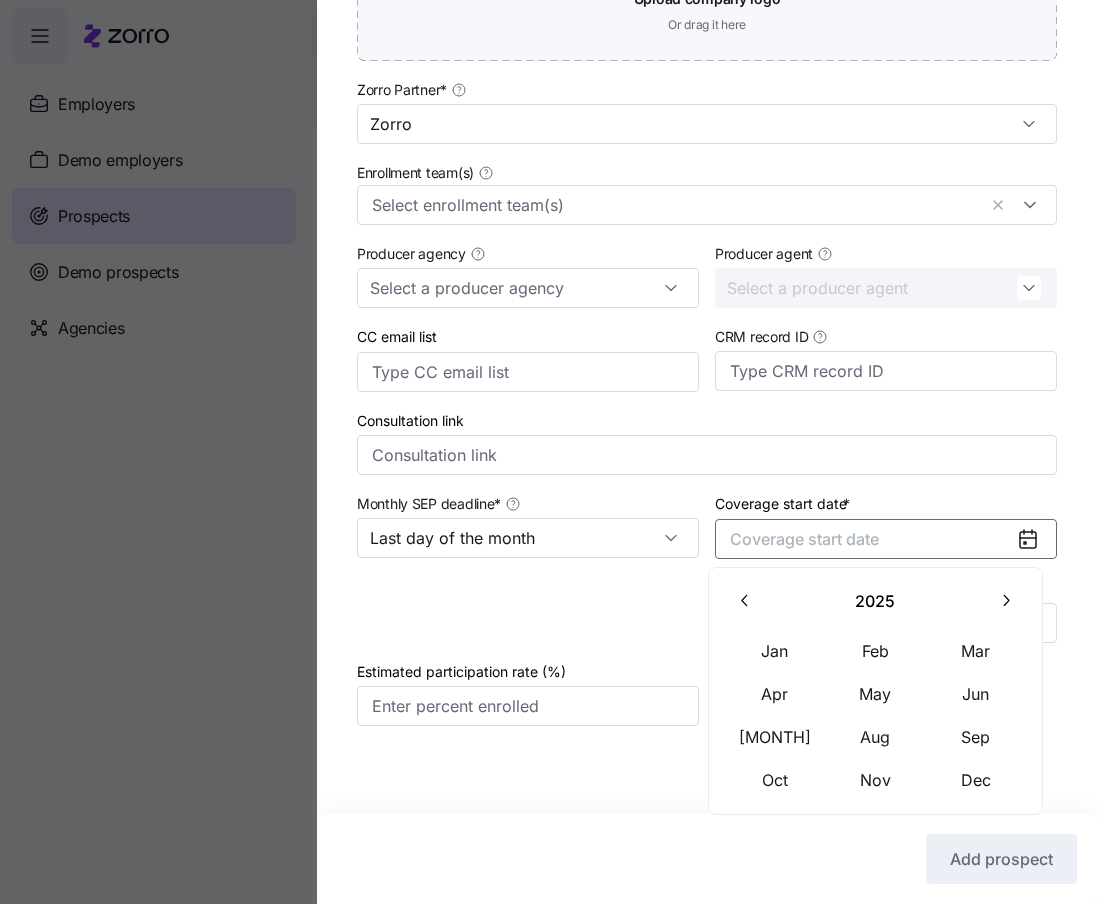 drag, startPoint x: 996, startPoint y: 610, endPoint x: 935, endPoint y: 628, distance: 63.600315 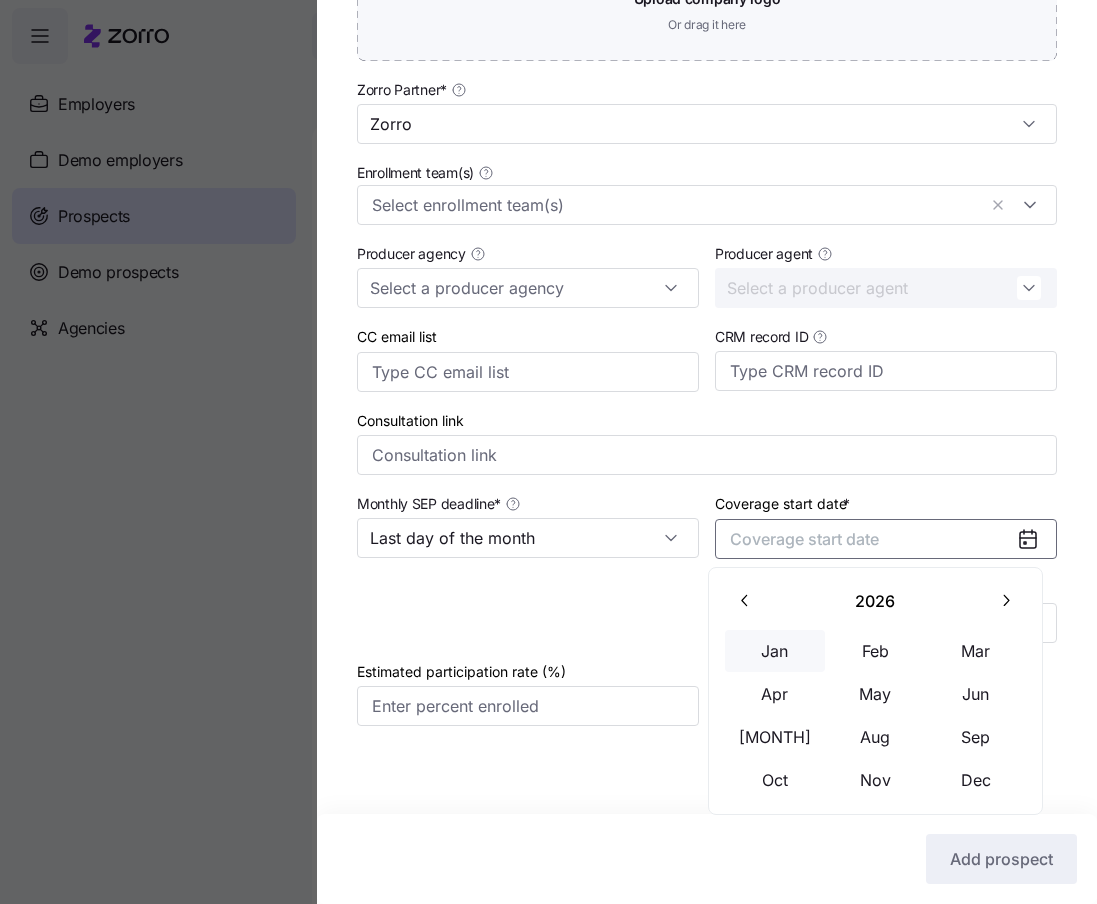 click on "Jan" at bounding box center (775, 651) 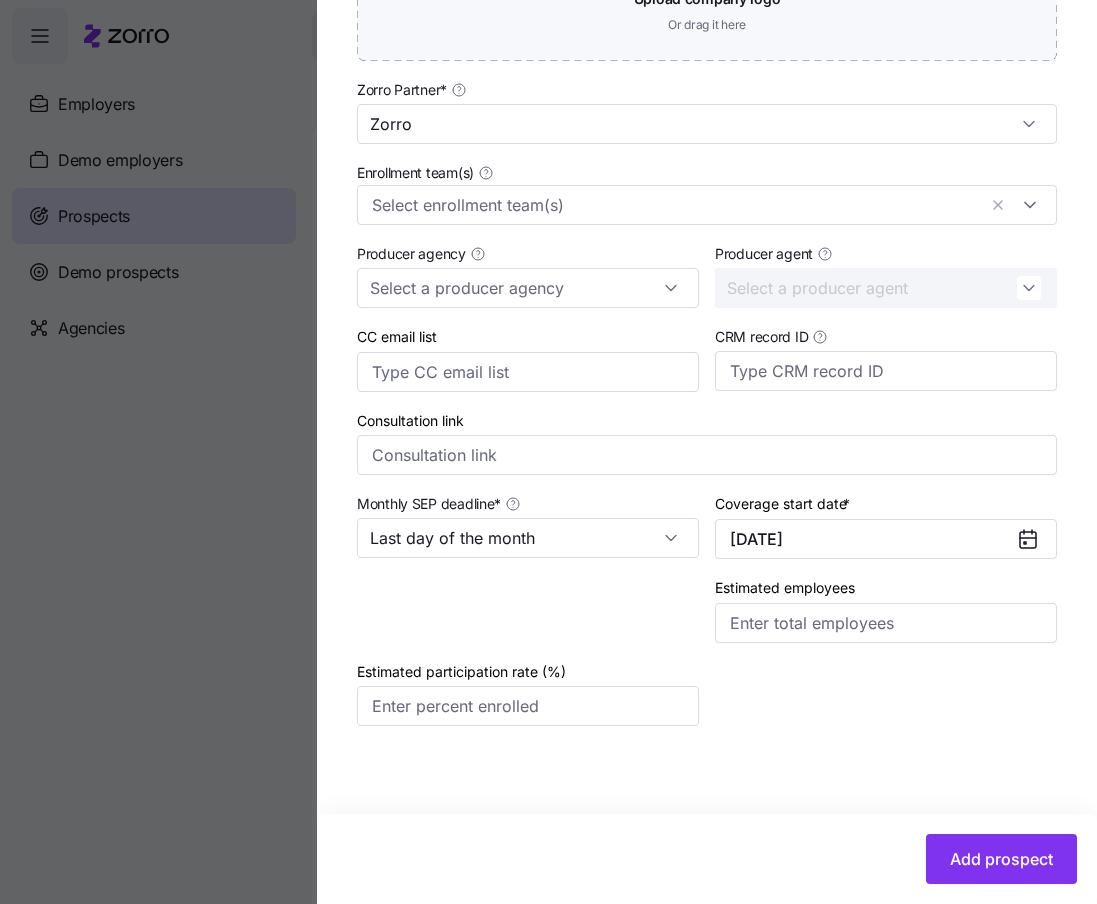 click at bounding box center (528, 609) 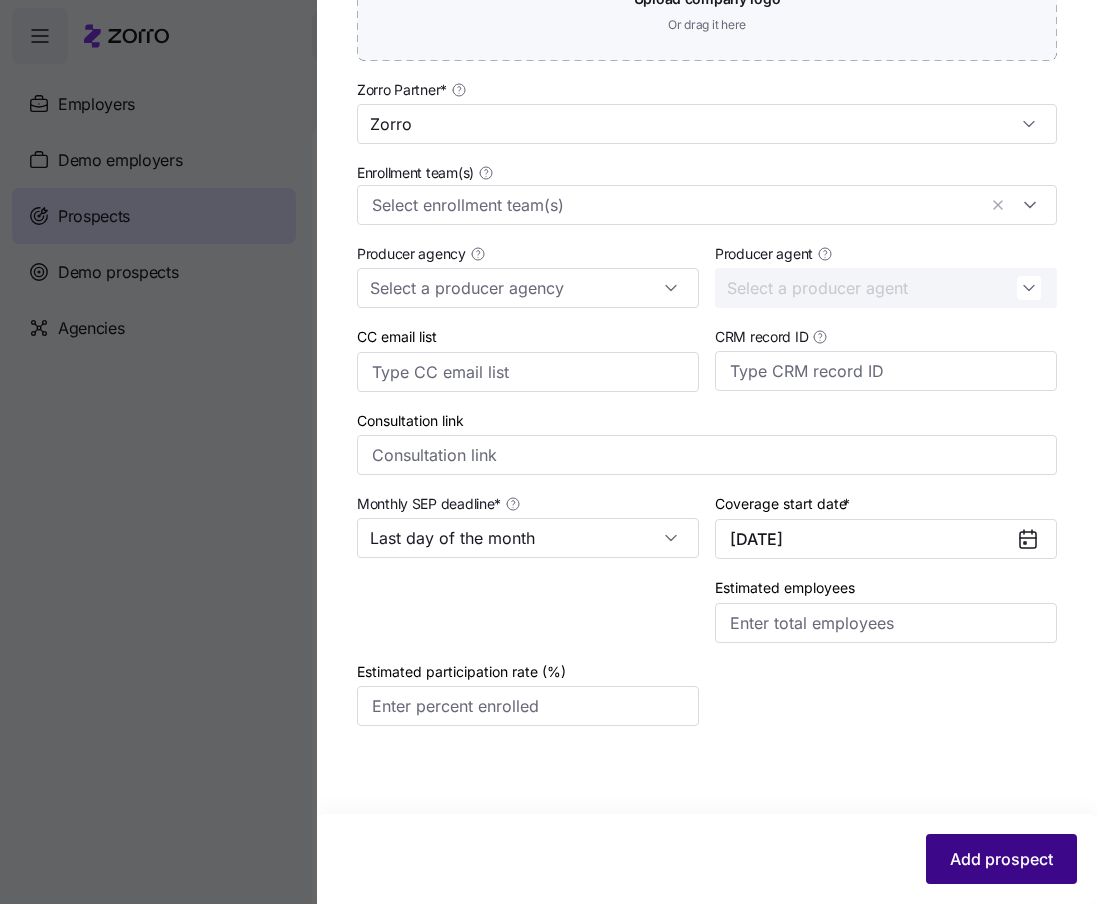 click on "Add prospect" at bounding box center [1001, 859] 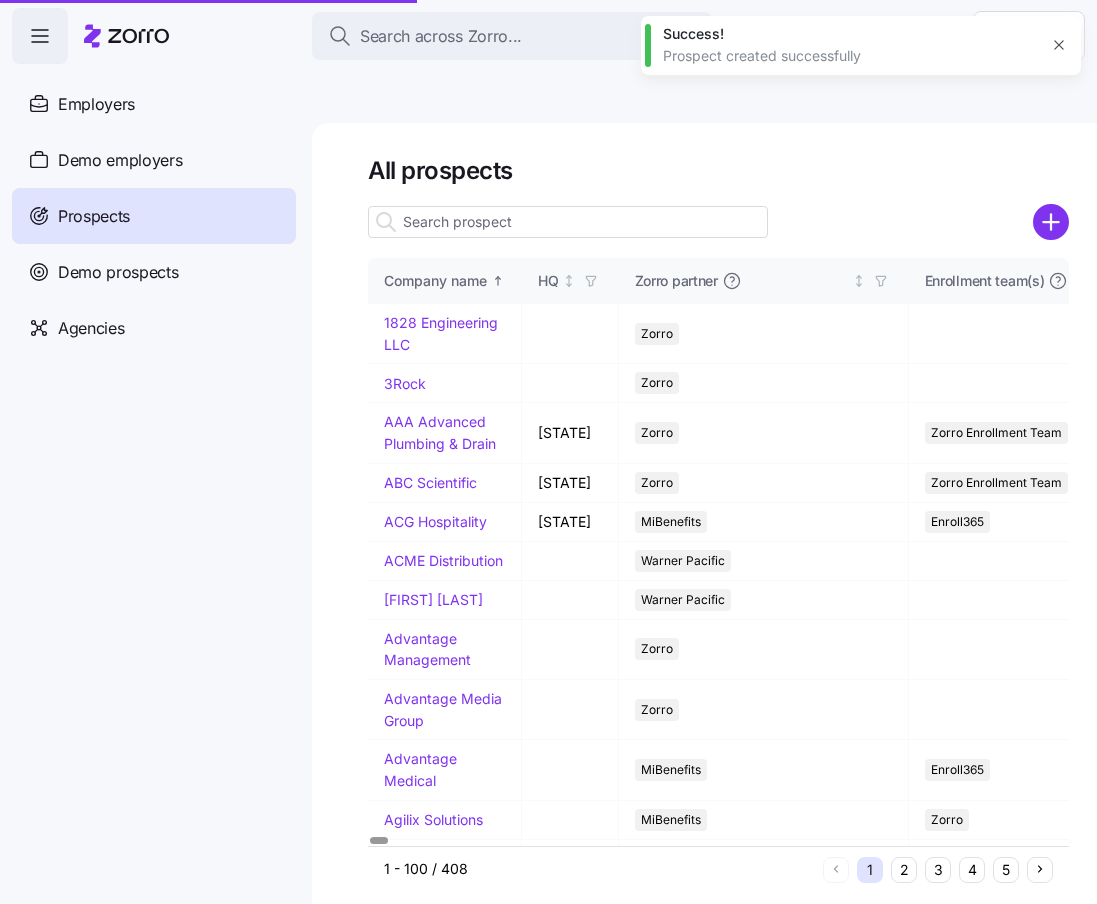 click on "4" at bounding box center [972, 870] 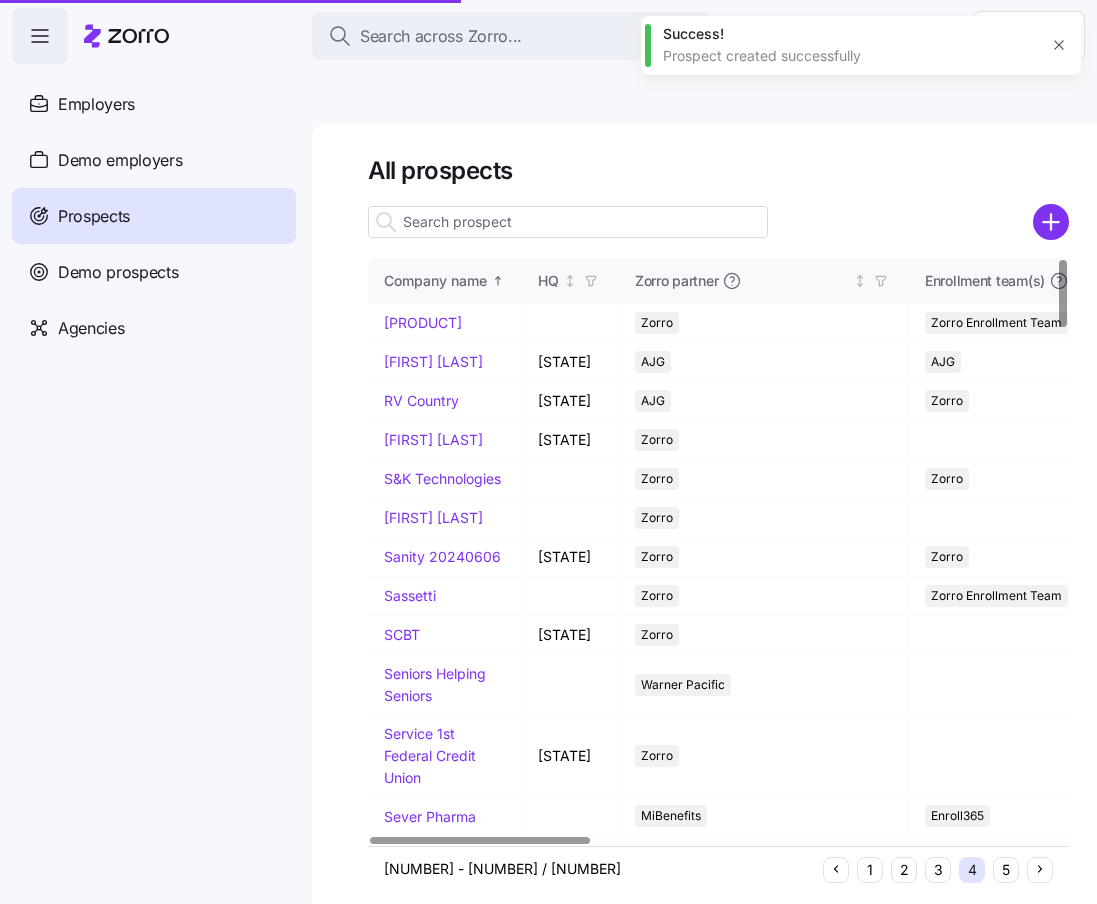 click on "4" at bounding box center [972, 870] 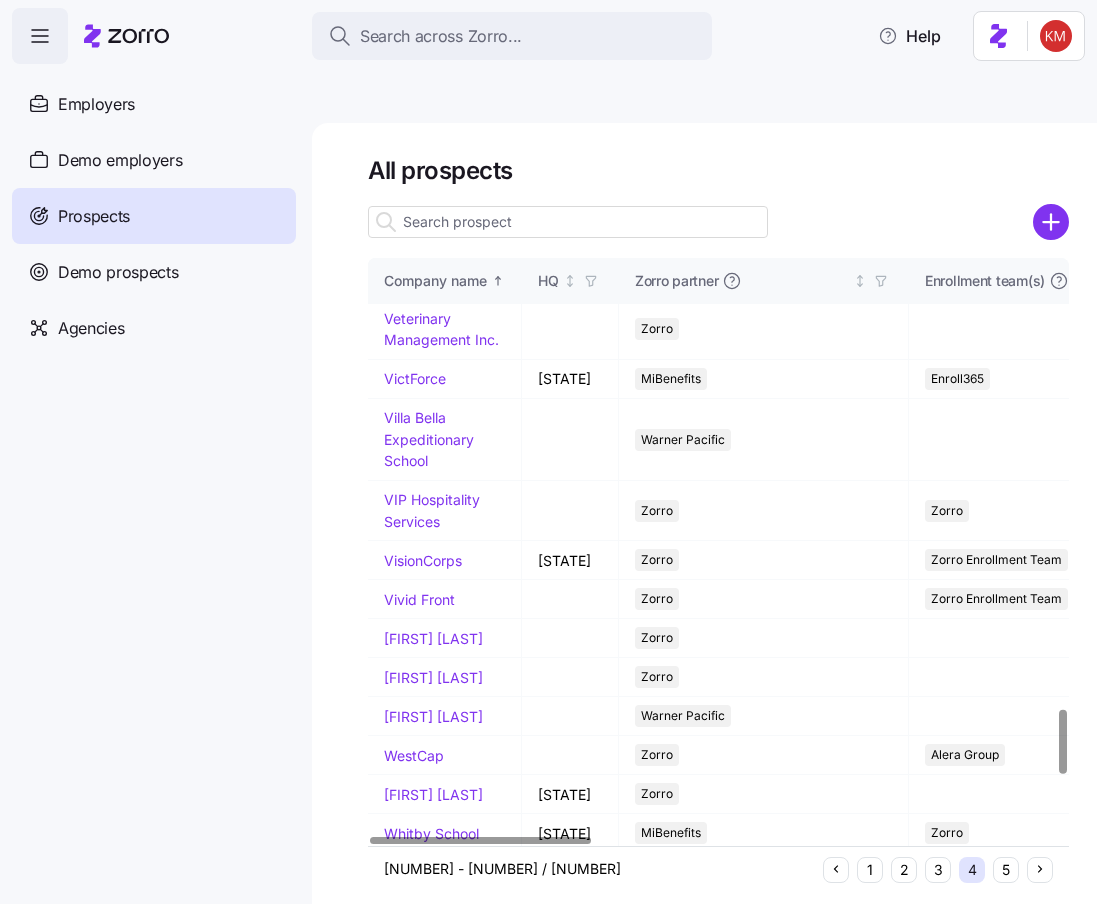 scroll, scrollTop: 4130, scrollLeft: 0, axis: vertical 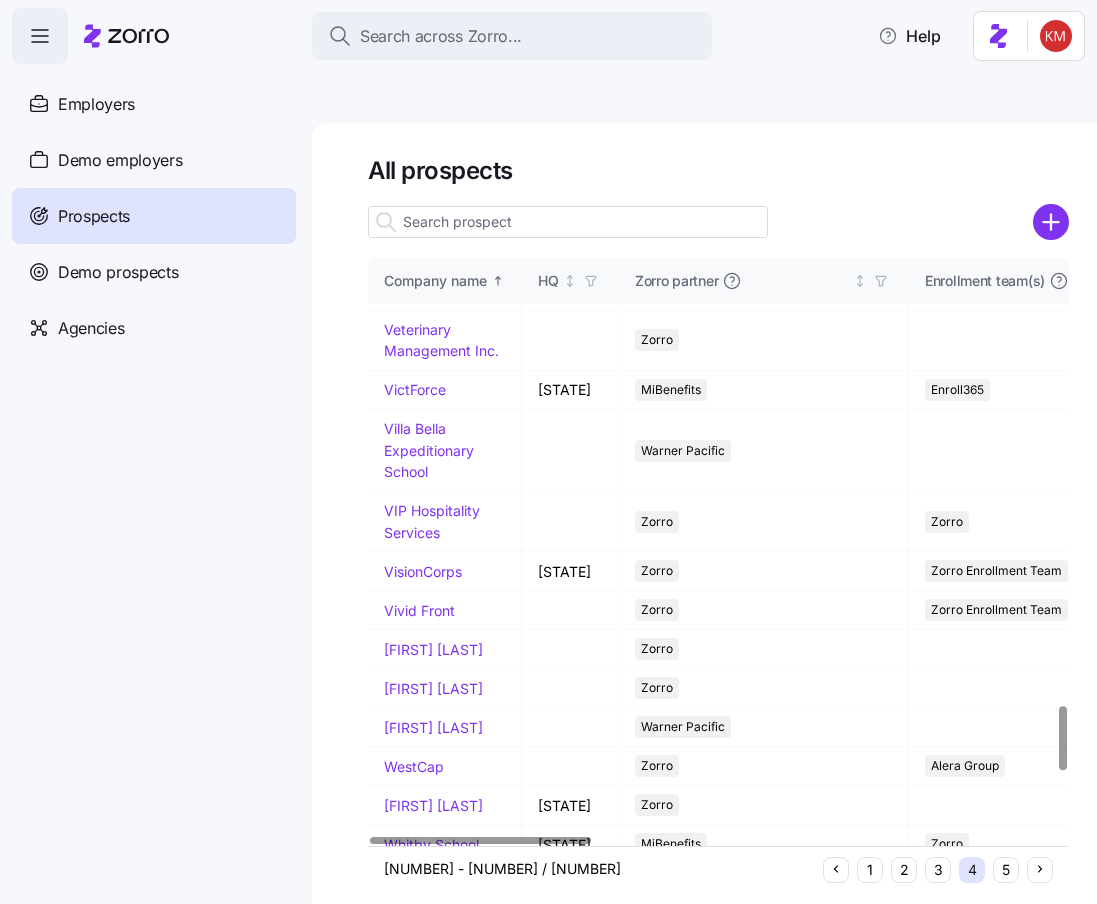 click on "VEG" at bounding box center (398, 186) 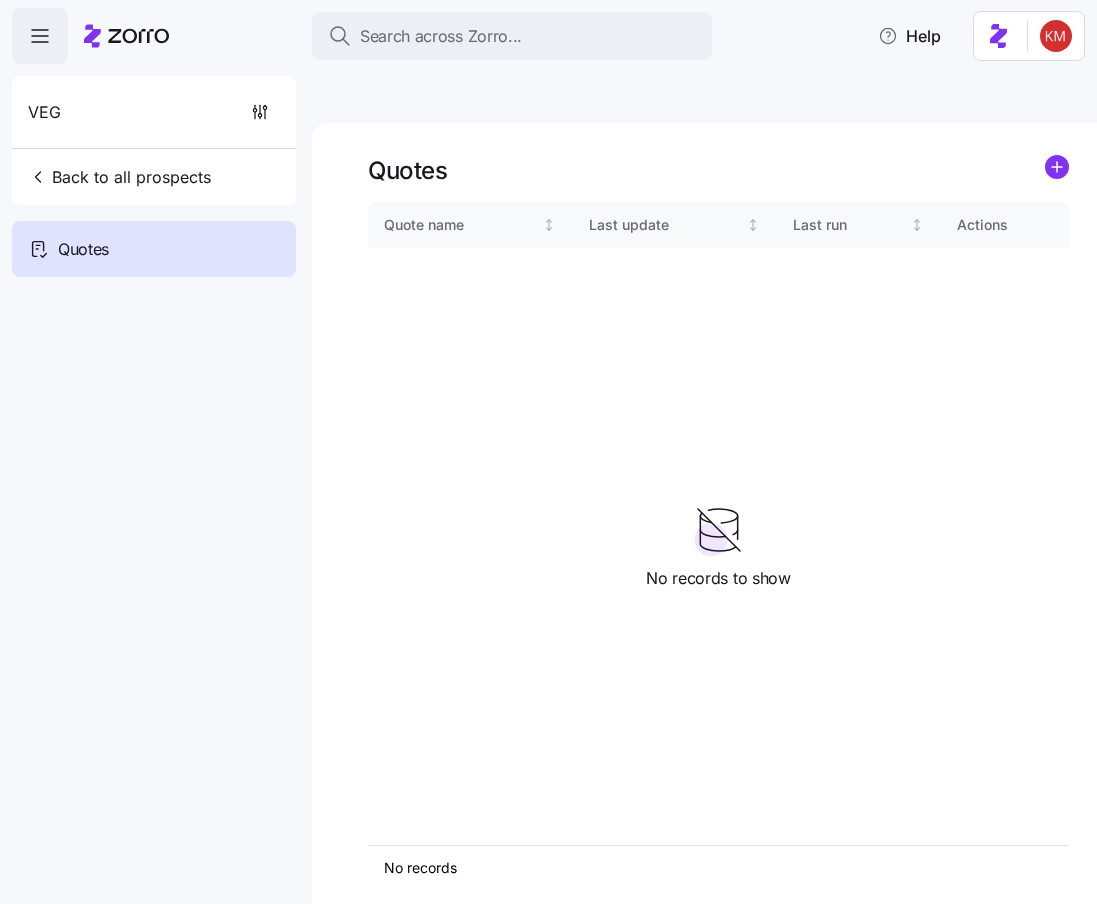 click at bounding box center [1057, 170] 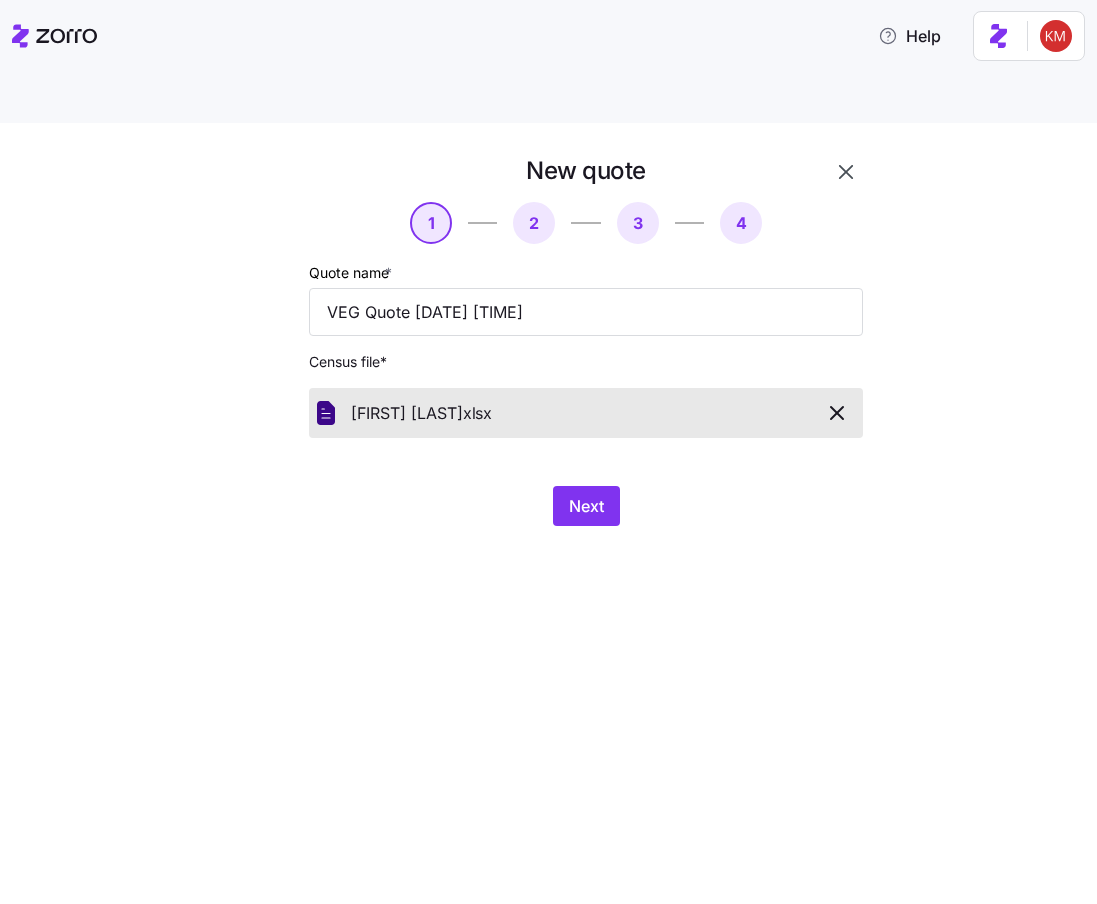 drag, startPoint x: 713, startPoint y: 616, endPoint x: 703, endPoint y: 596, distance: 22.36068 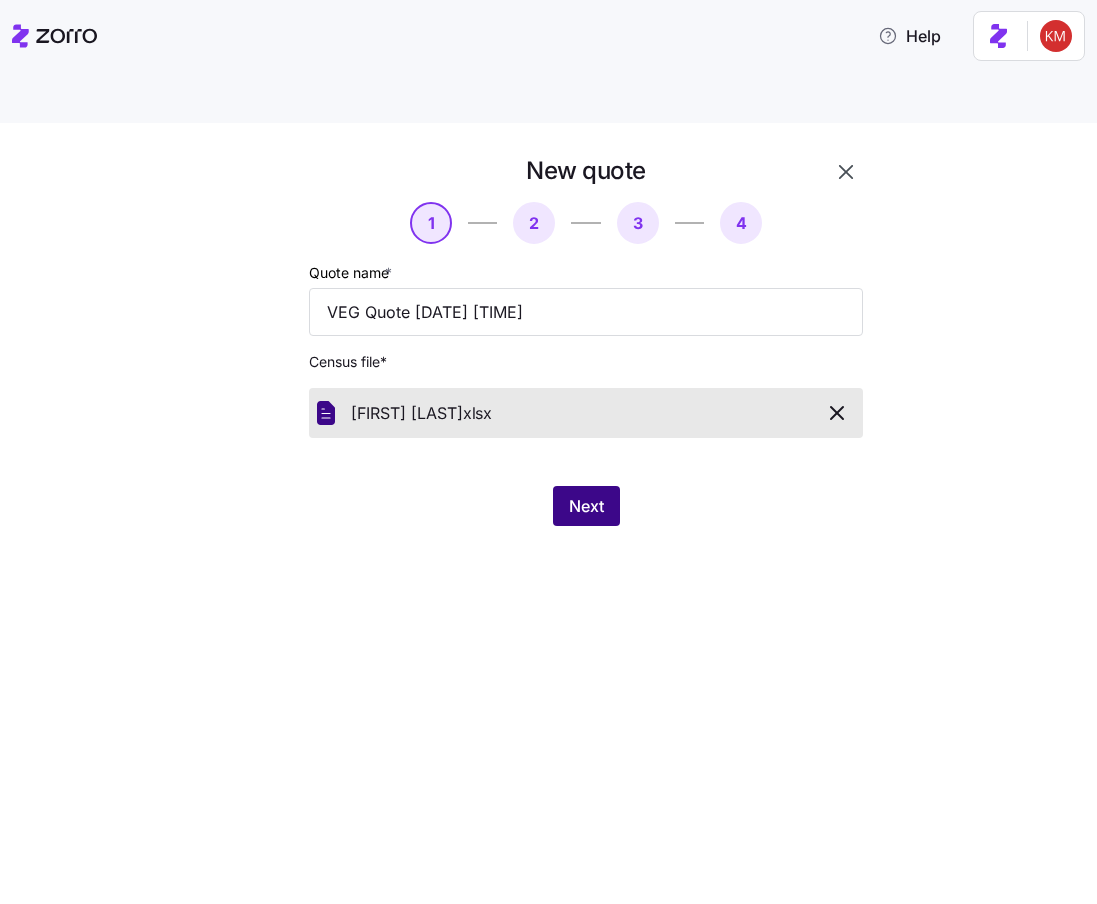 drag, startPoint x: 624, startPoint y: 493, endPoint x: 601, endPoint y: 468, distance: 33.970577 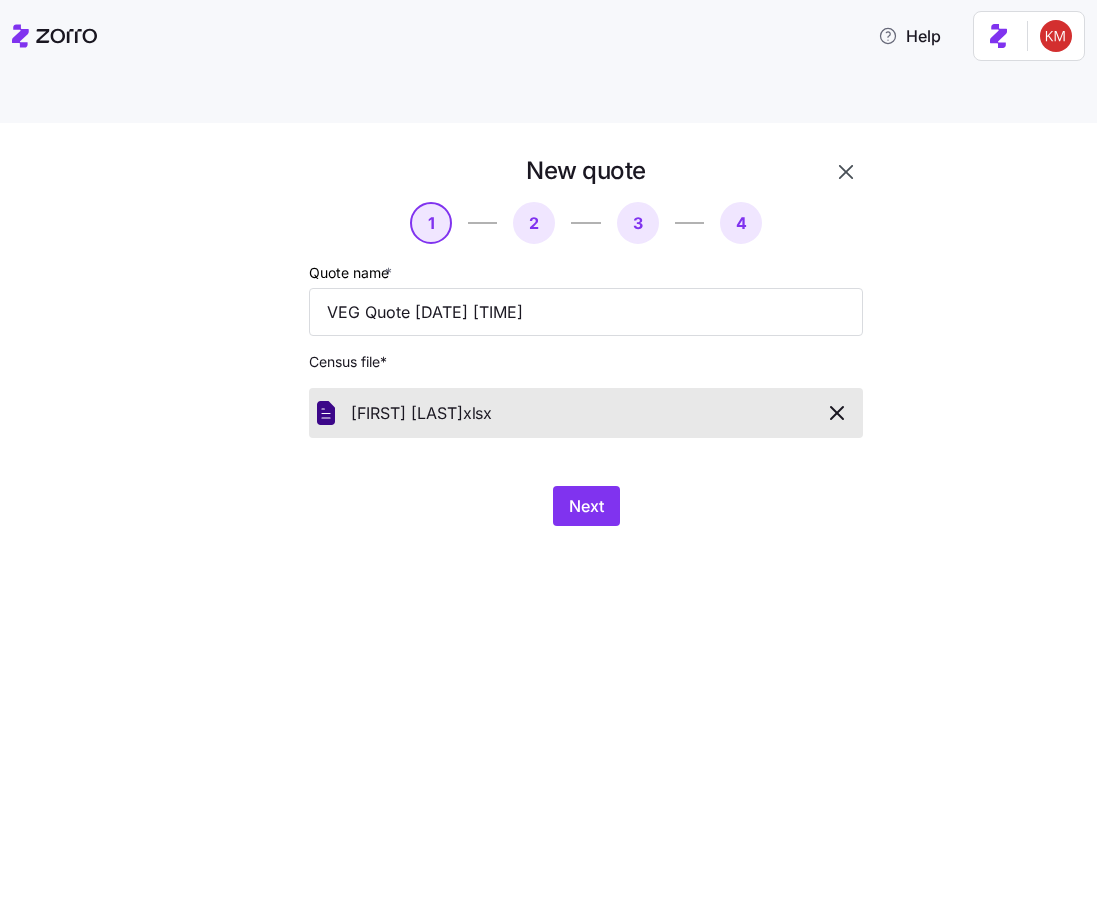 click on "Next" at bounding box center (586, 506) 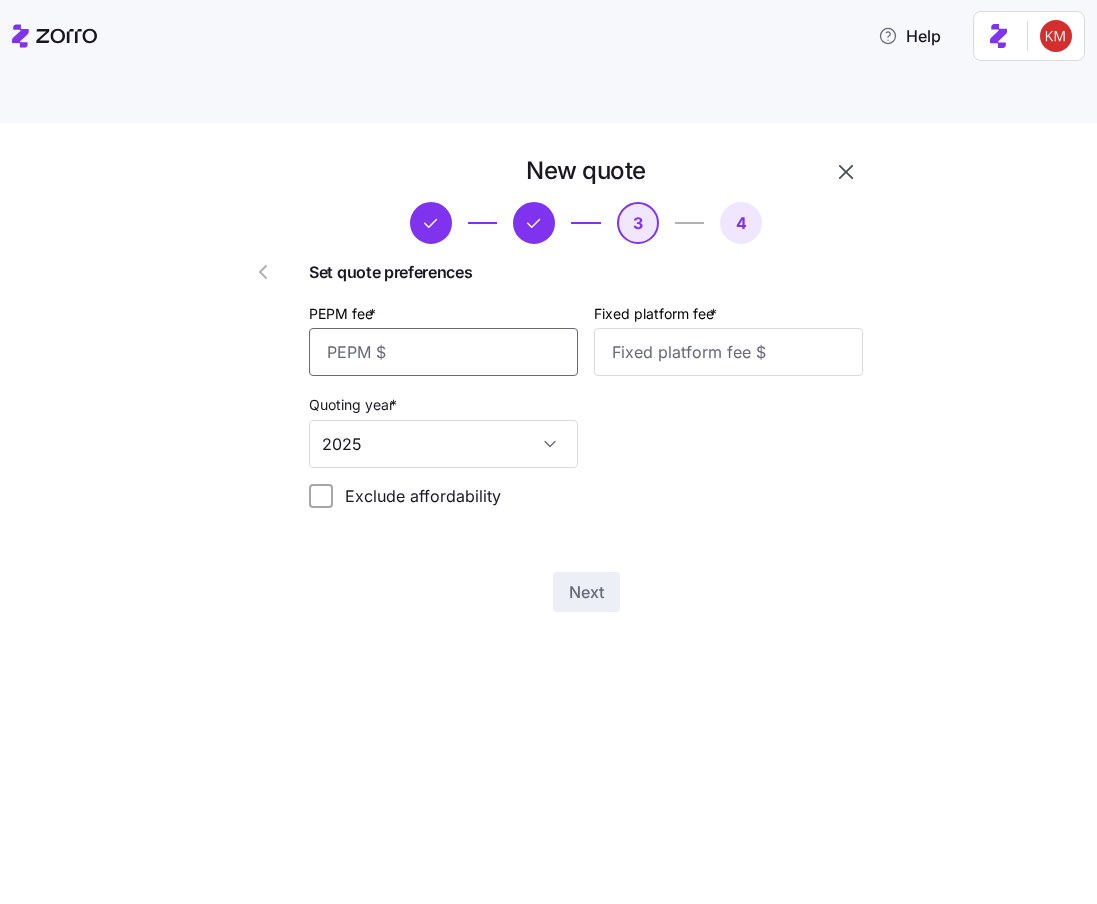 click on "PEPM fee  *" at bounding box center (443, 352) 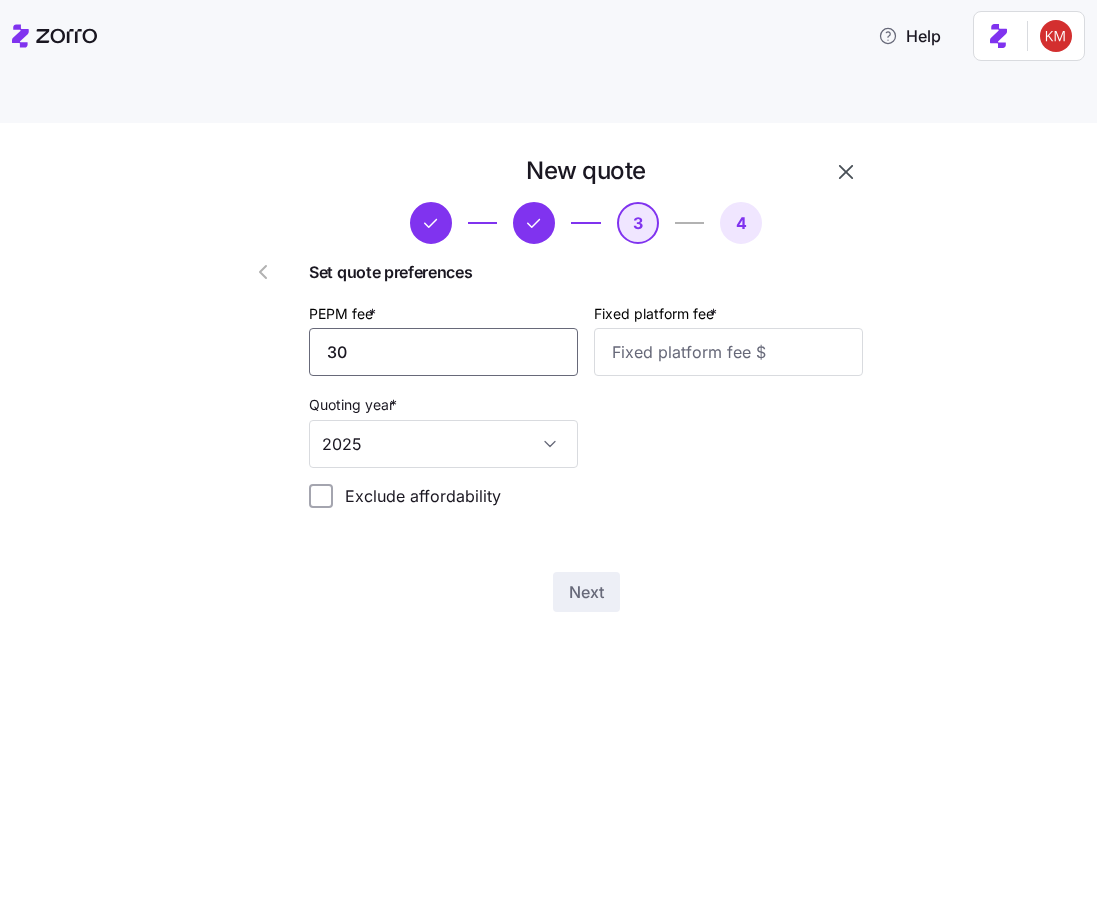 type on "30" 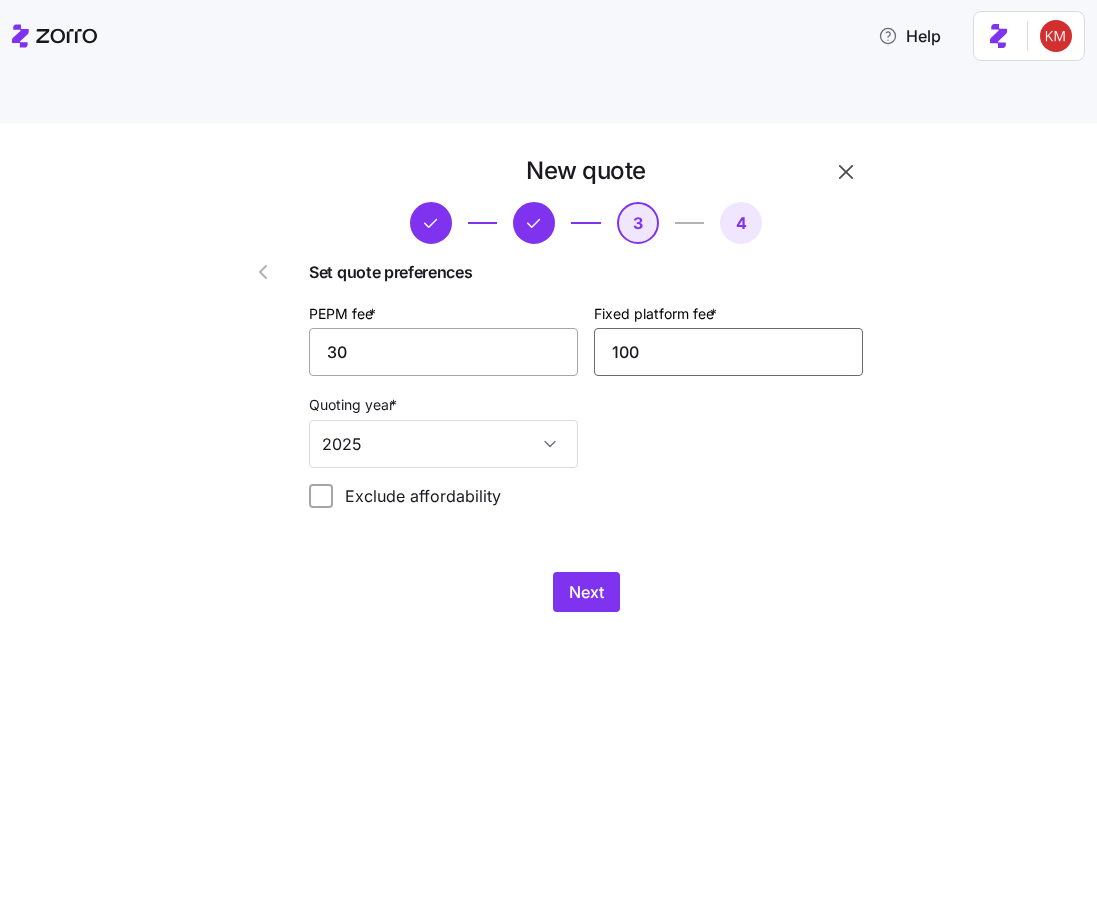 type on "100" 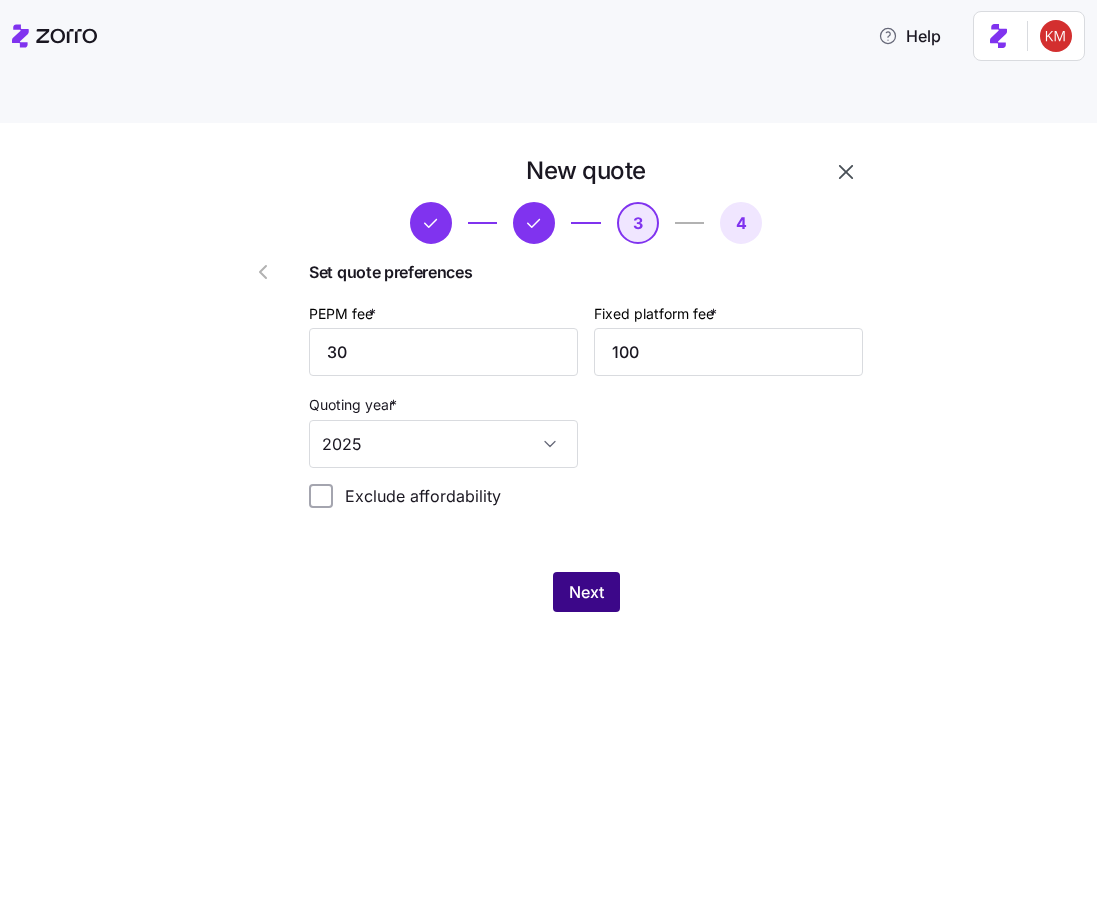 click on "Next" at bounding box center (586, 592) 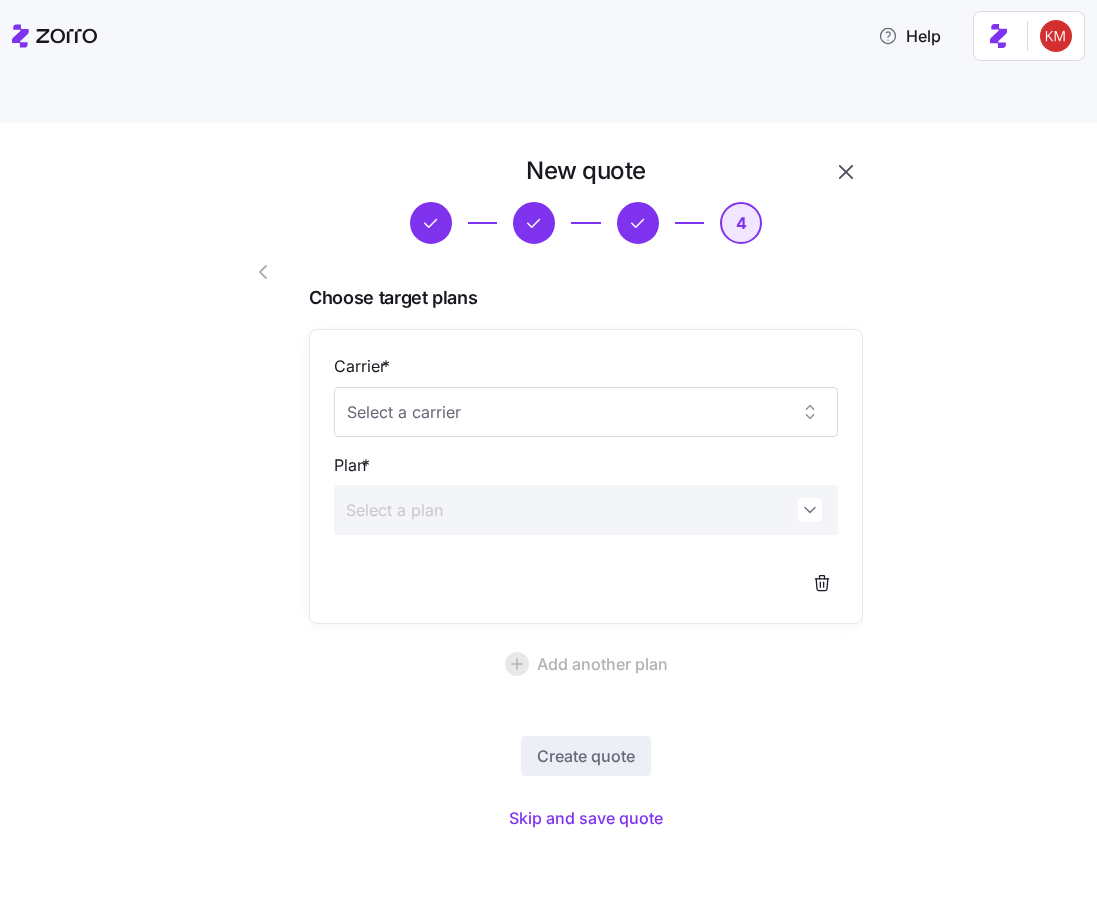 click on "New quote 4 Choose target plans Carrier  * Plan  * Add another plan Create quote Skip and save quote" at bounding box center [563, 508] 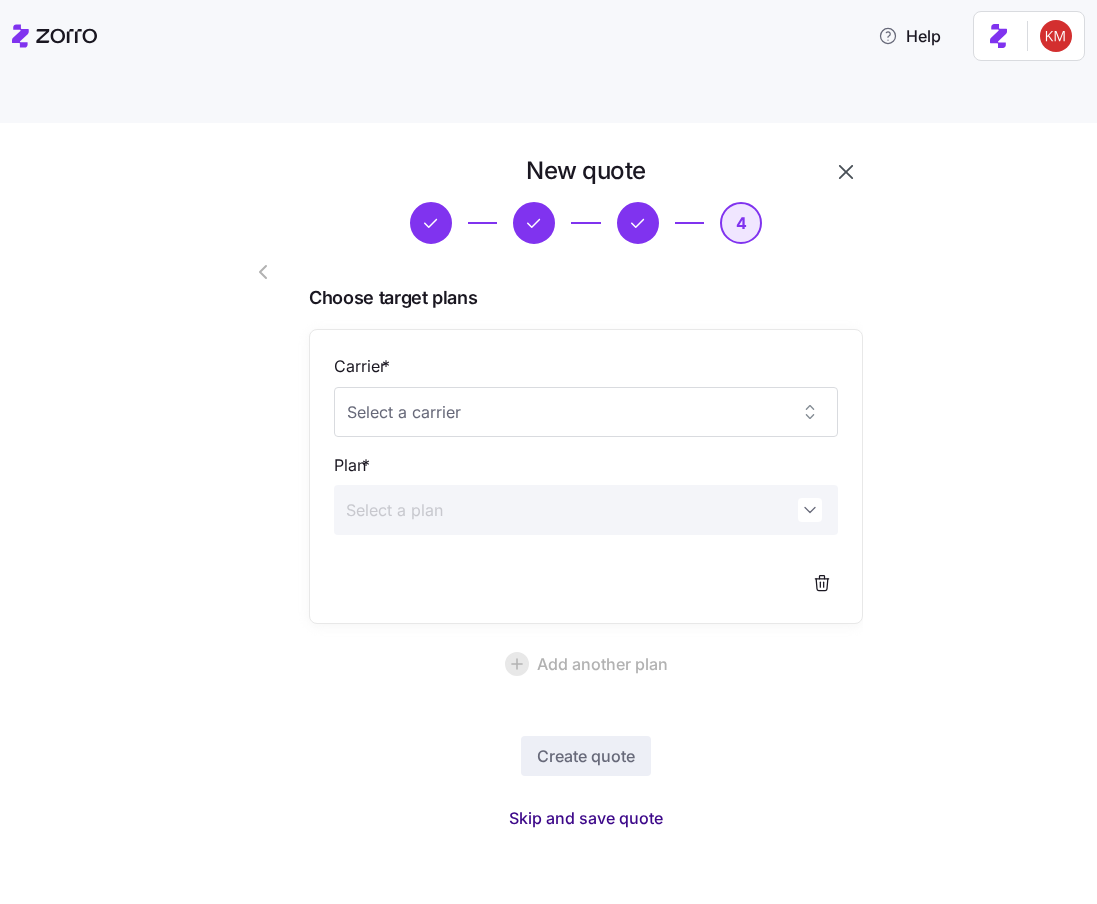 click on "Skip and save quote" at bounding box center [586, 818] 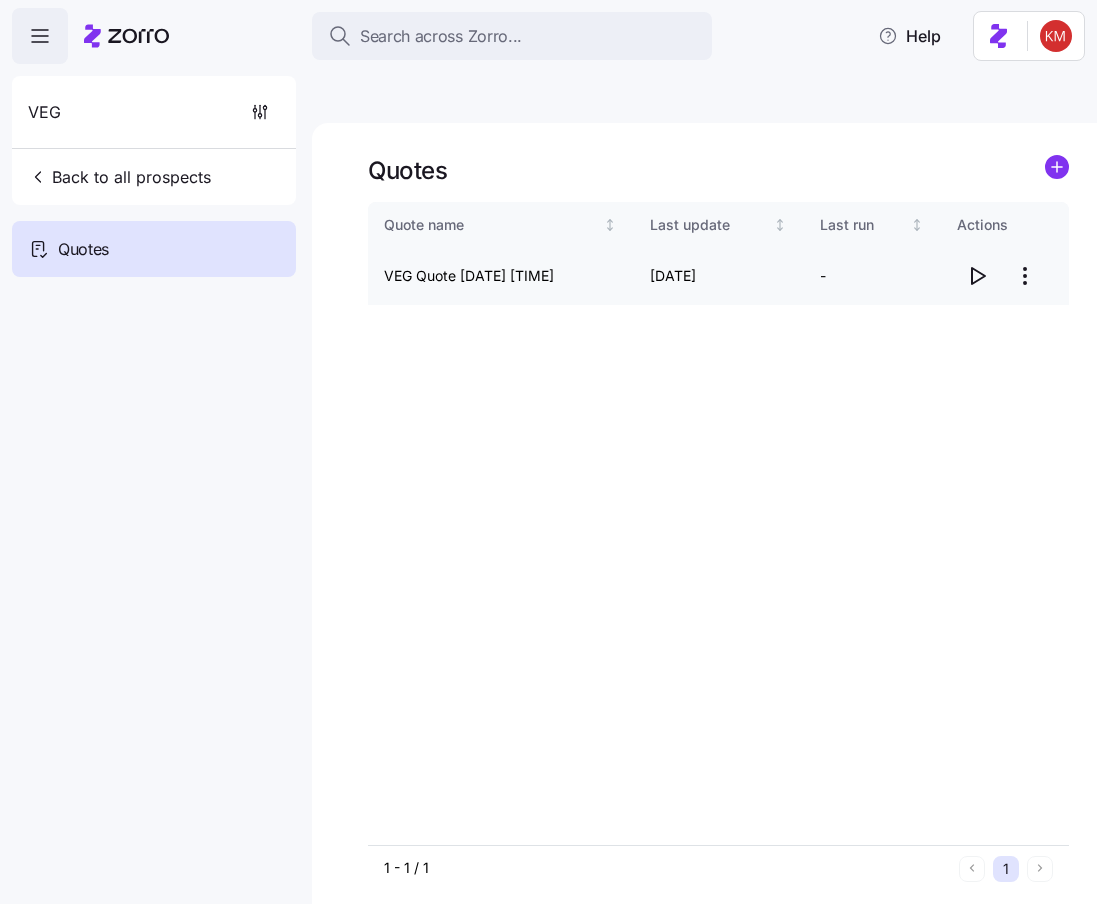 click 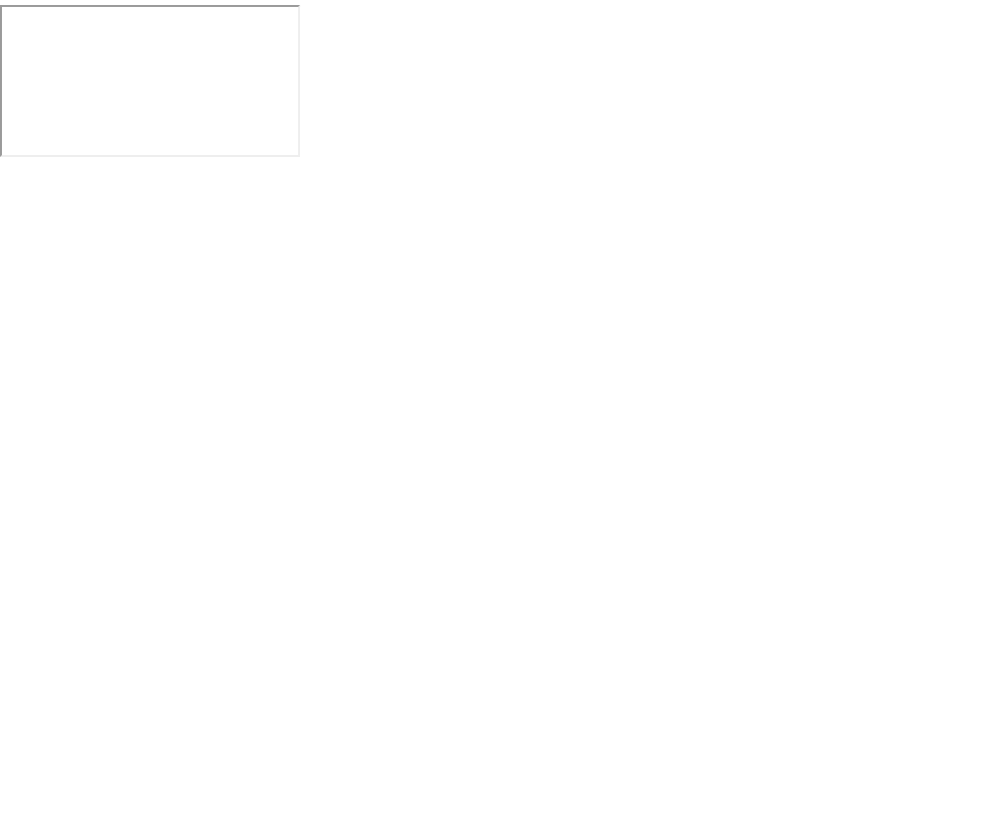 scroll, scrollTop: 0, scrollLeft: 0, axis: both 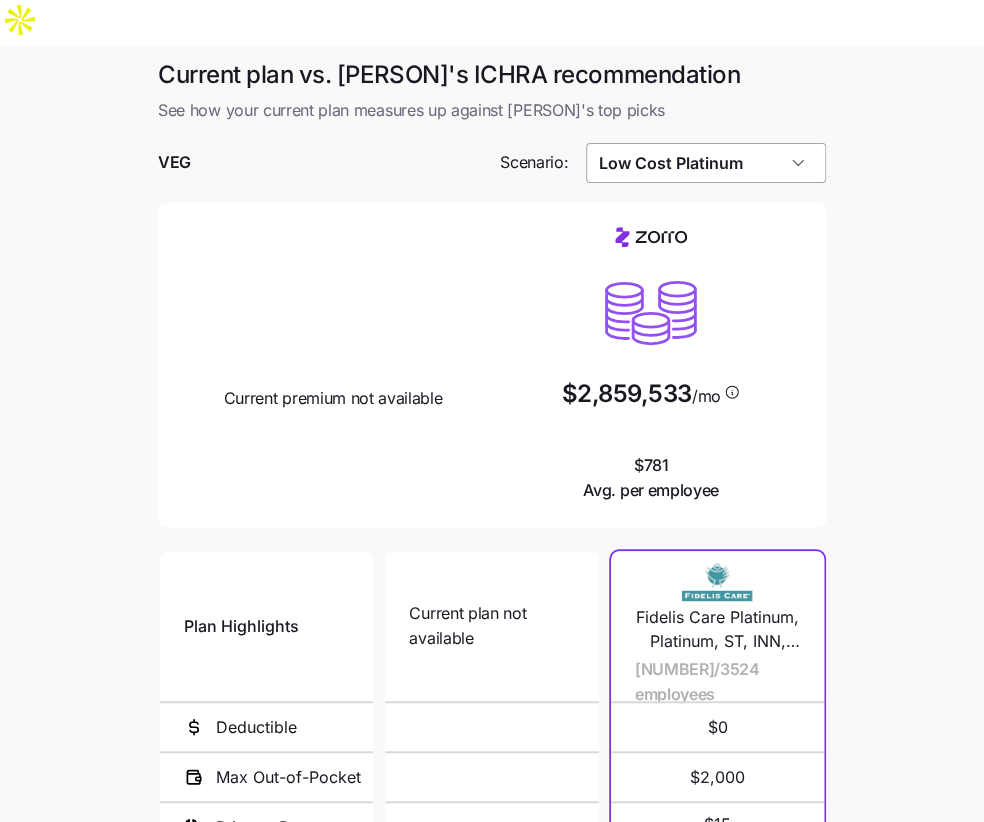 click on "Low Cost Platinum" at bounding box center [706, 163] 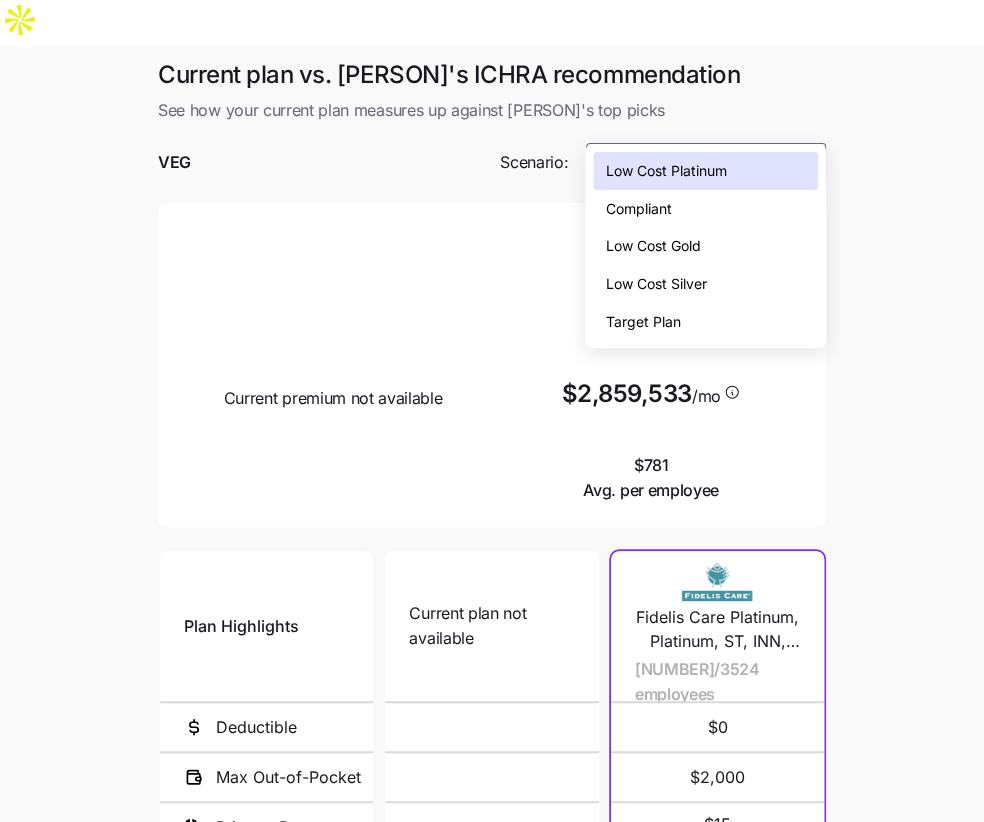 click on "Low Cost Silver" at bounding box center (655, 284) 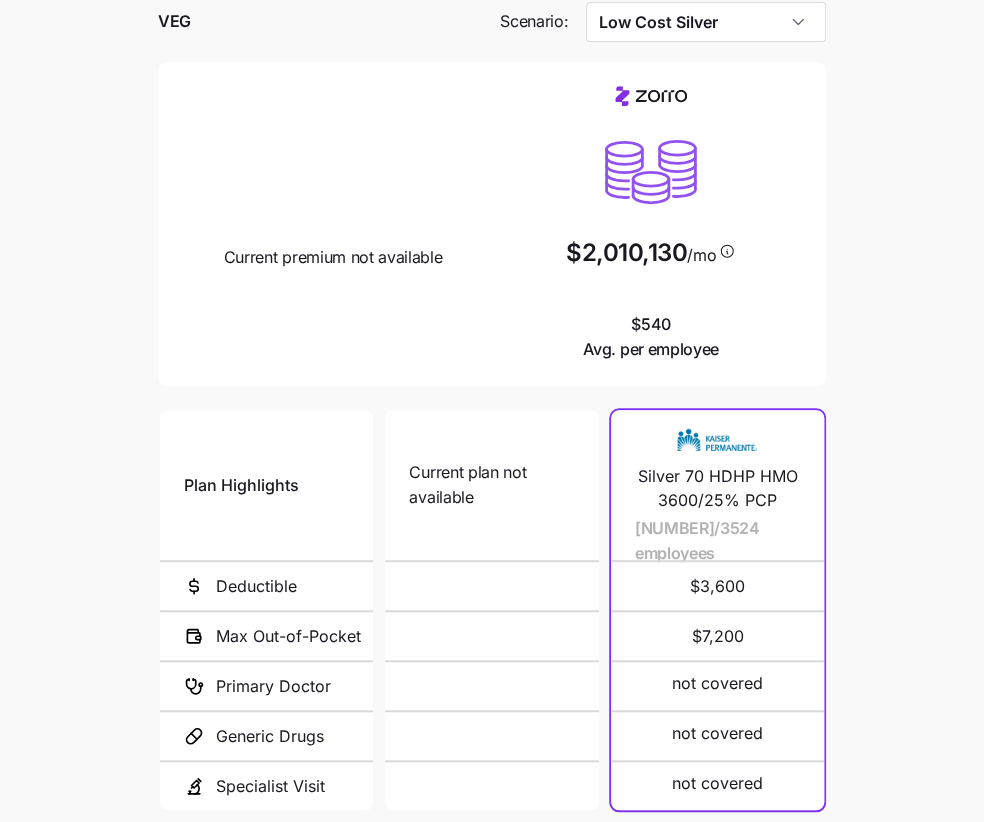 scroll, scrollTop: 134, scrollLeft: 0, axis: vertical 